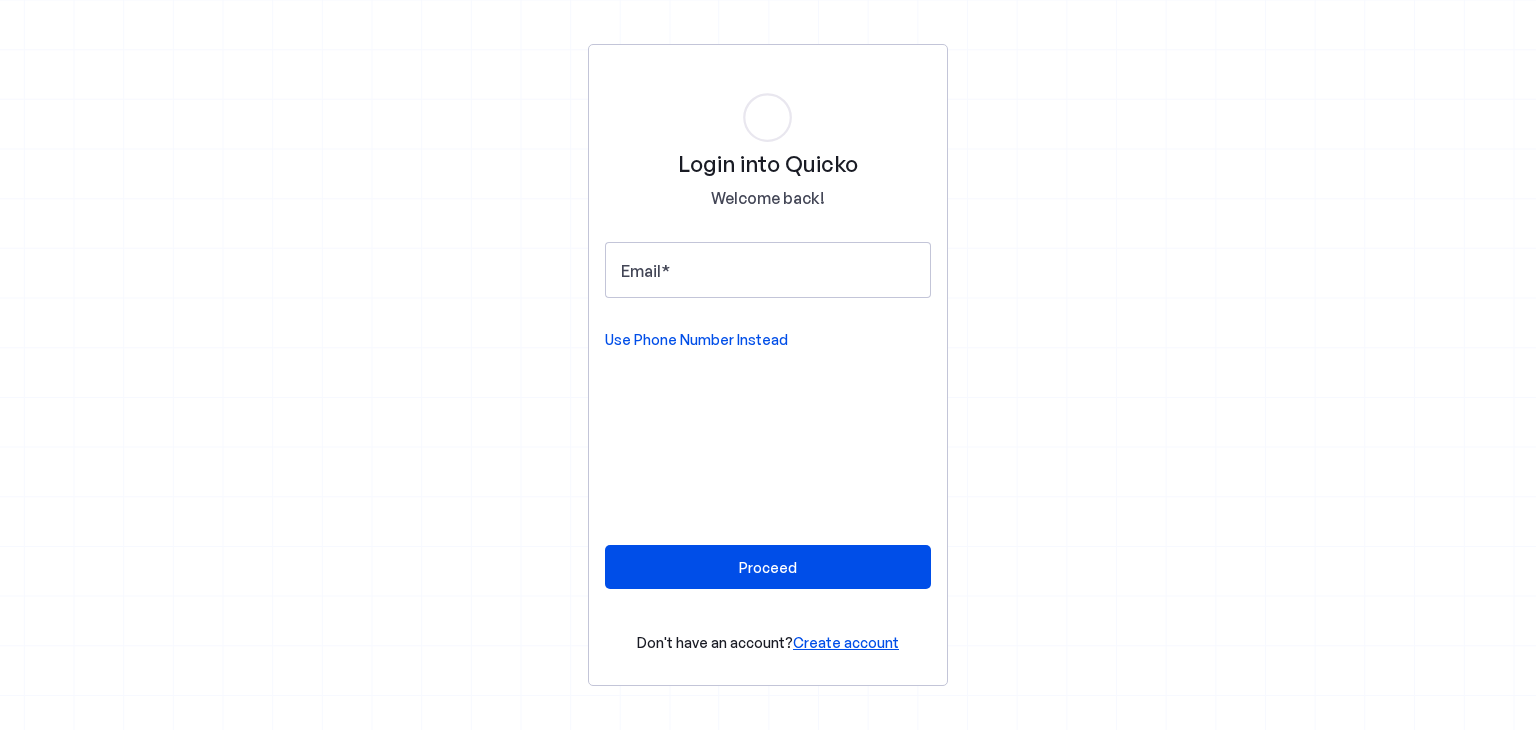 scroll, scrollTop: 0, scrollLeft: 0, axis: both 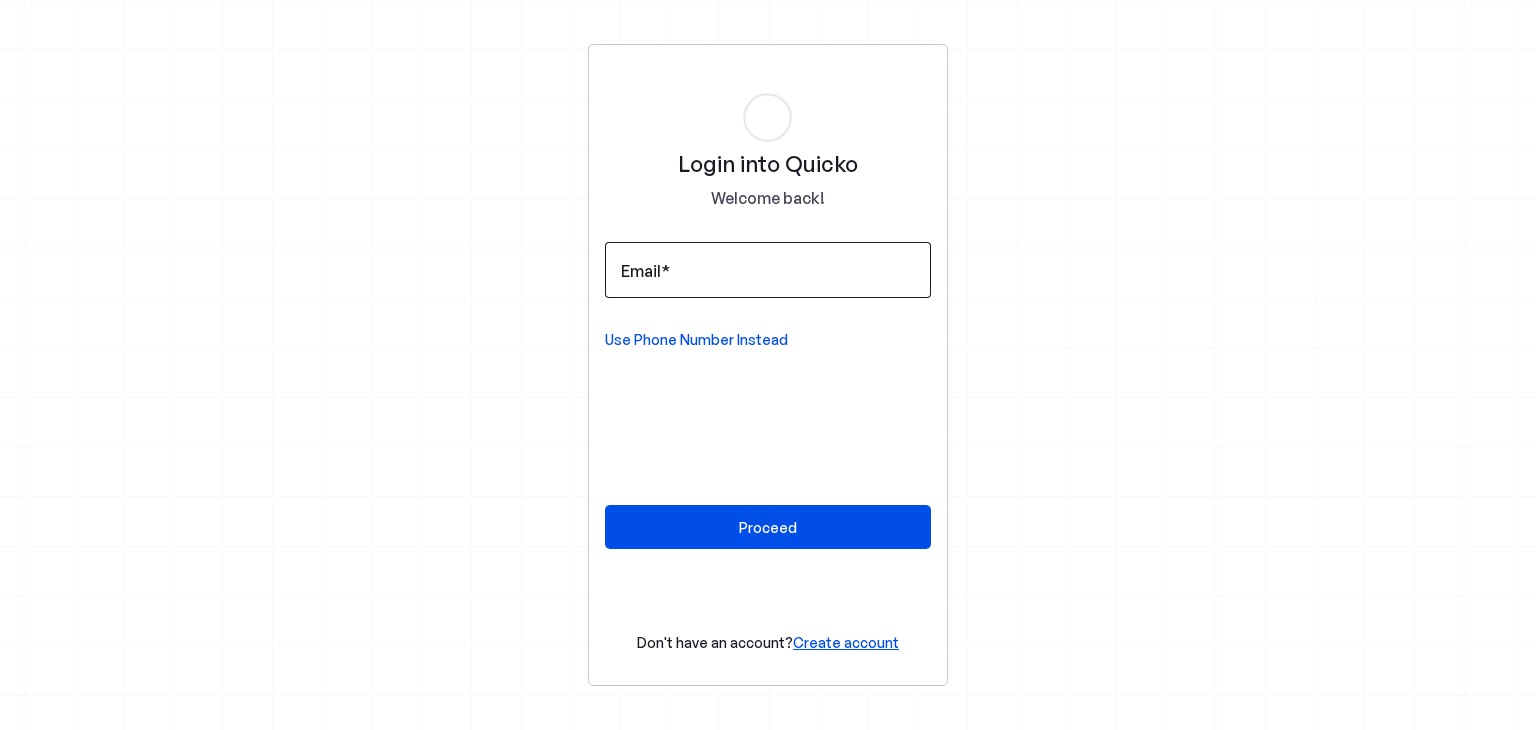 click on "Email" at bounding box center (768, 270) 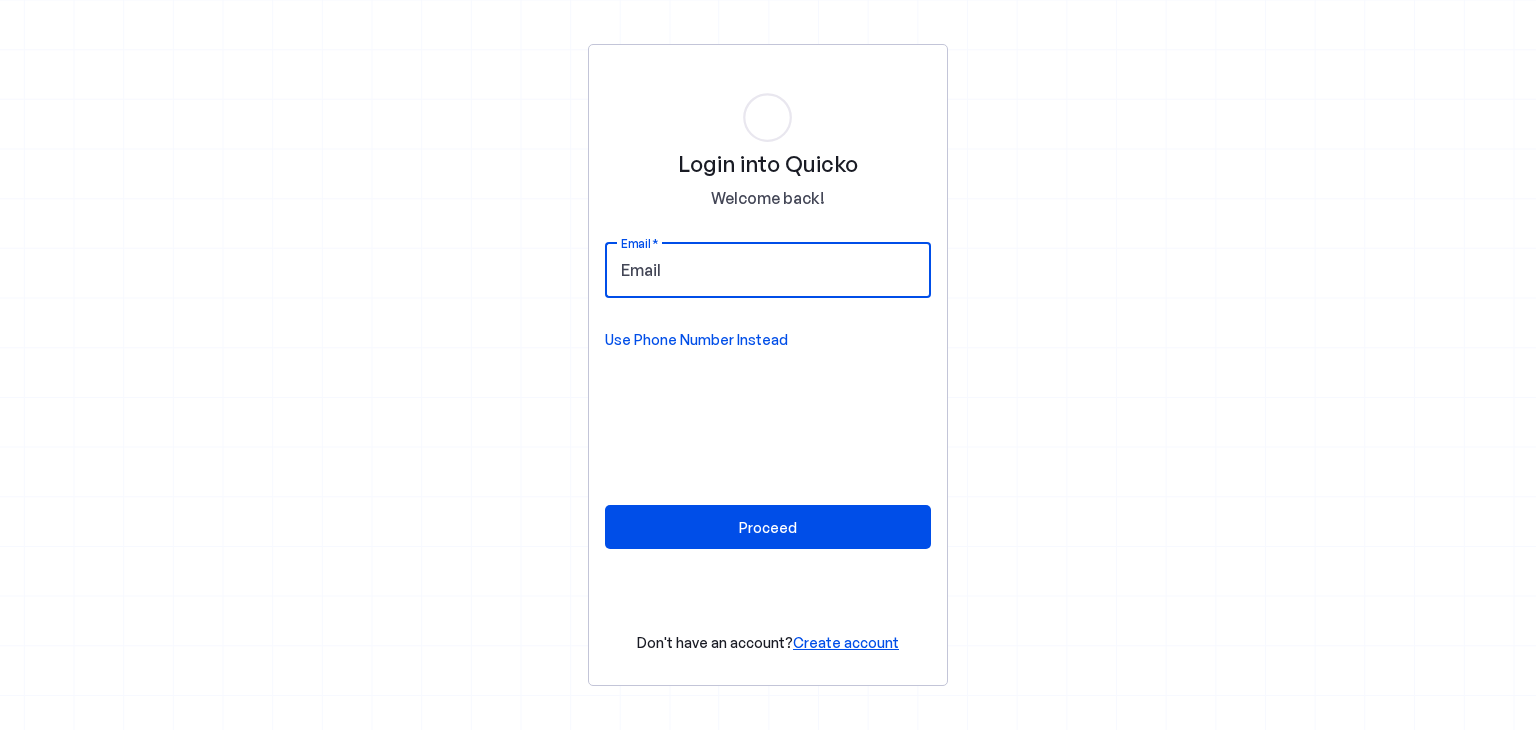 click on "Email Use Phone Number Instead" at bounding box center [768, 296] 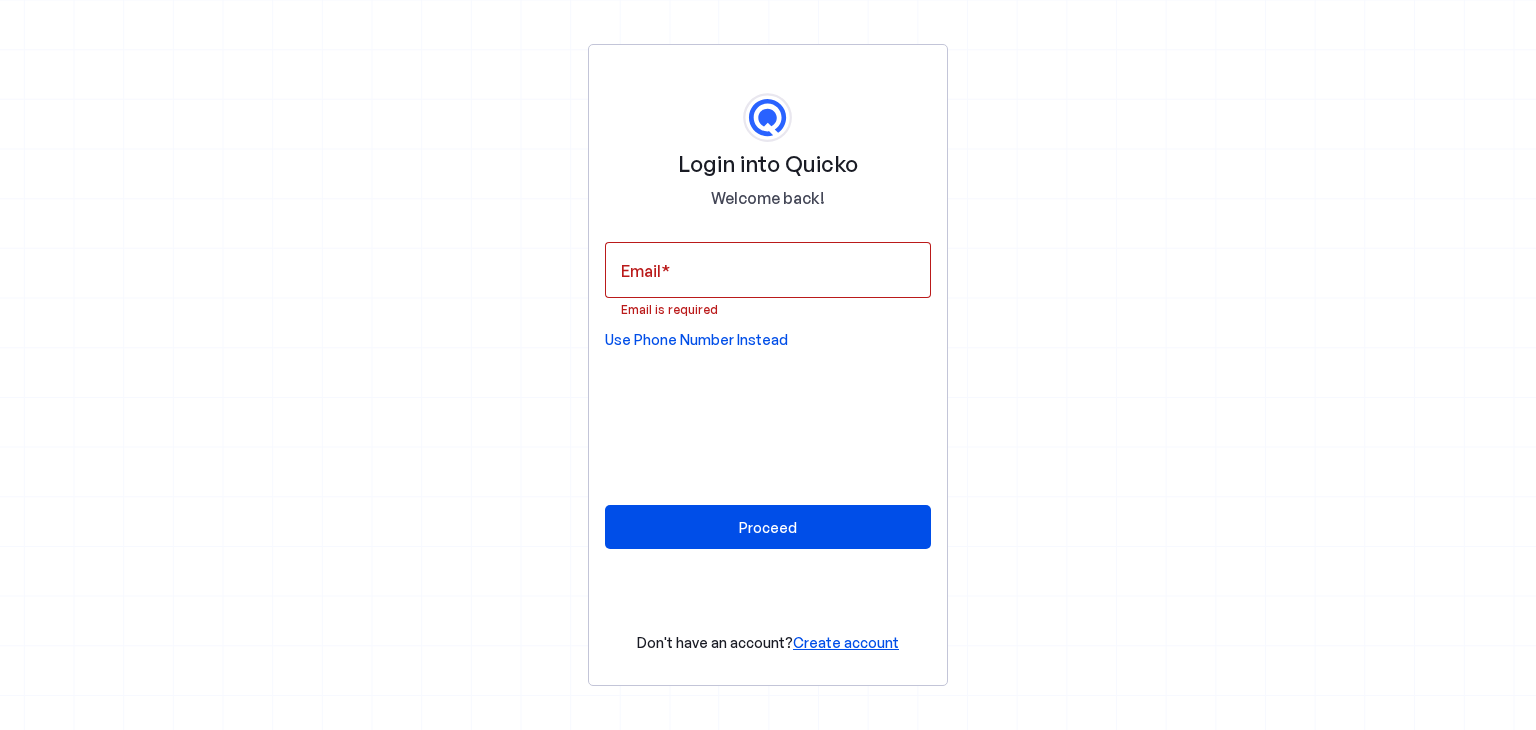 click on "Use Phone Number Instead" at bounding box center (696, 340) 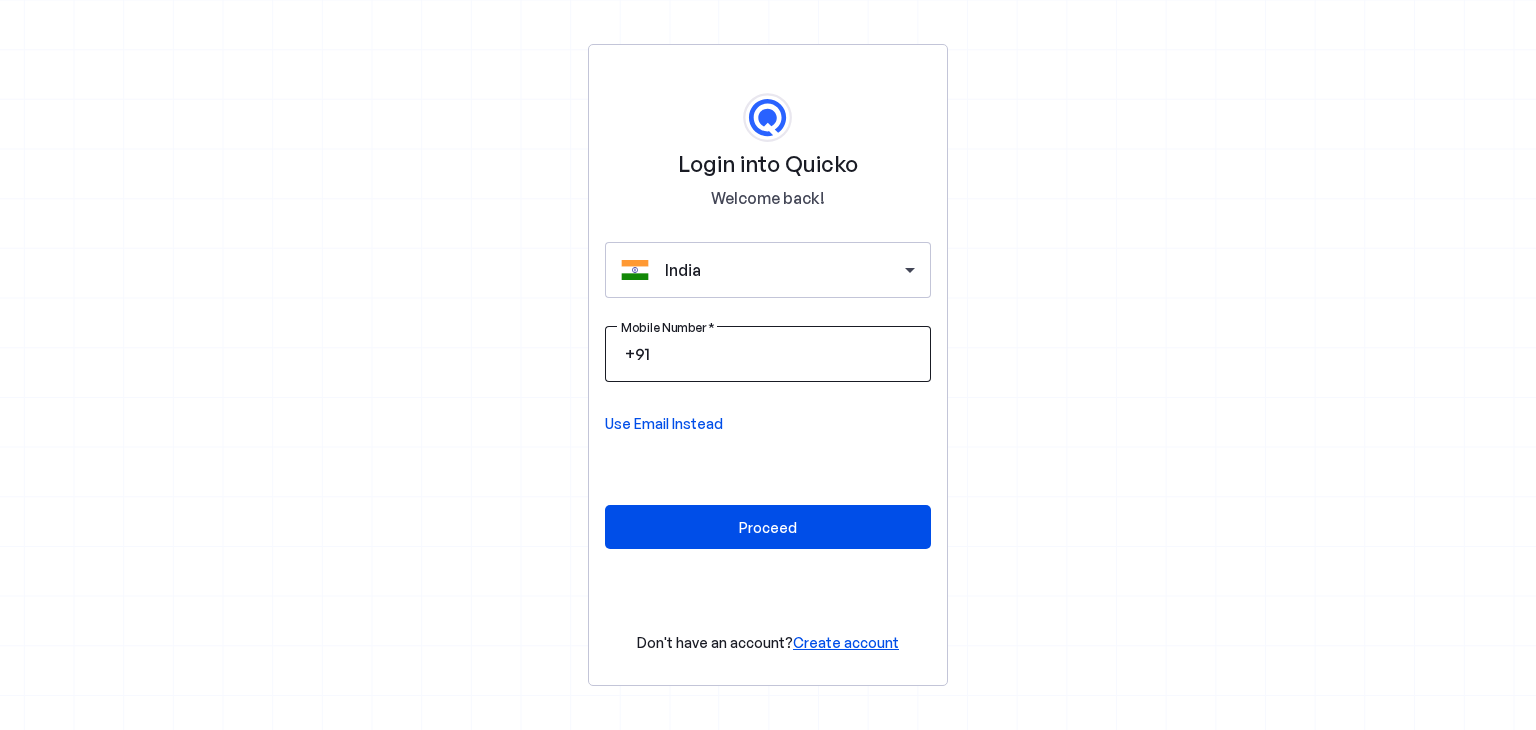 click at bounding box center [784, 354] 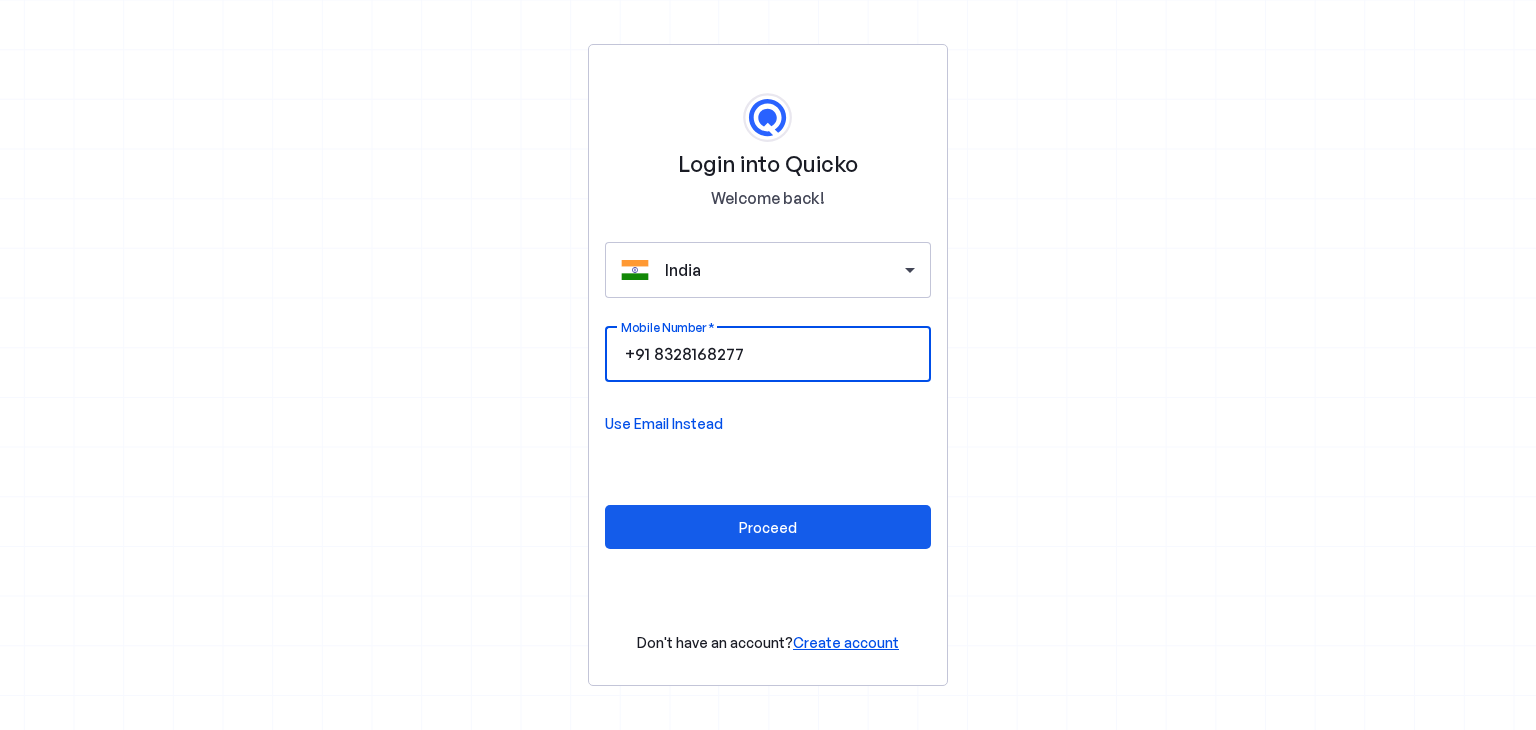 click on "Proceed" at bounding box center [768, 527] 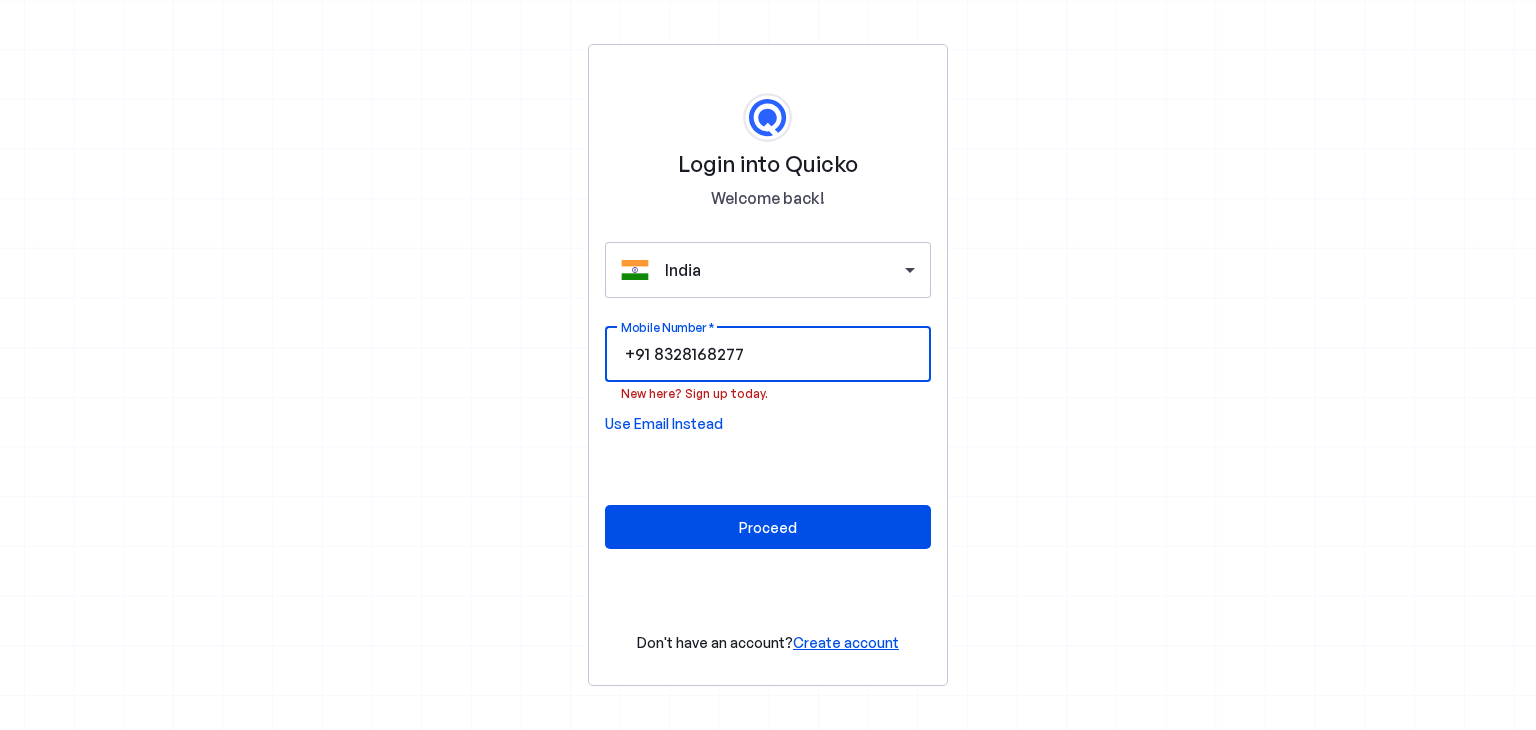 click on "8328168277" at bounding box center [784, 354] 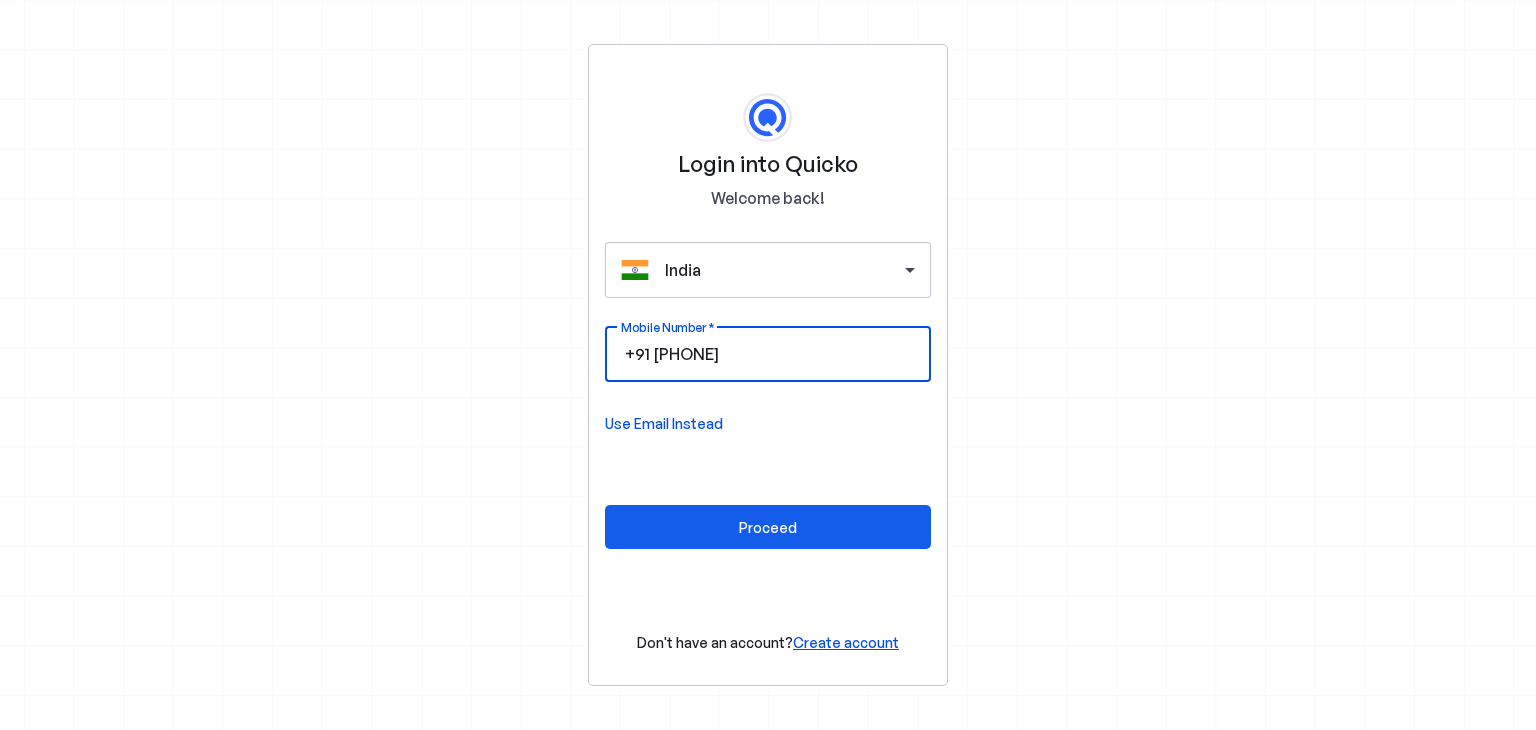 type on "9640237273" 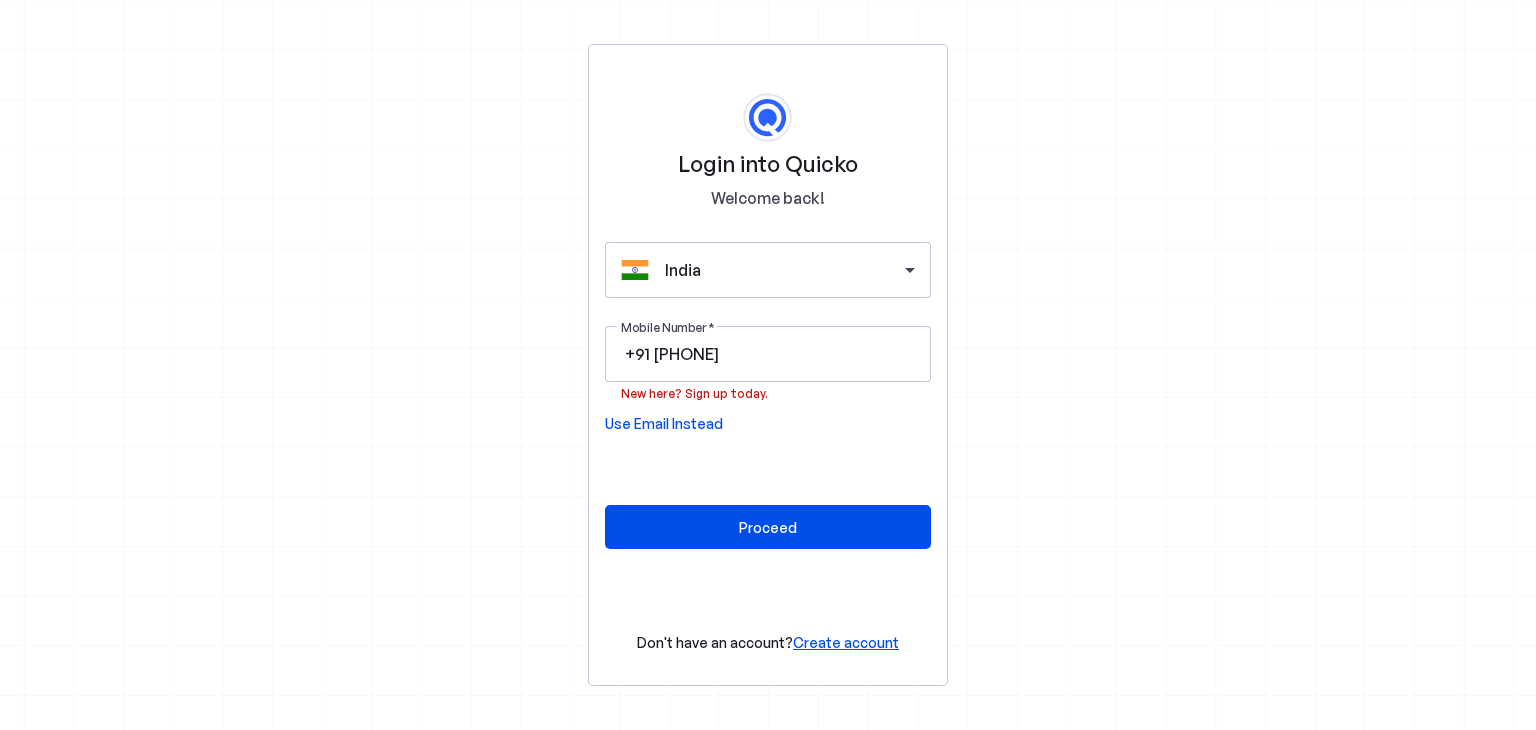 click on "Login into Quicko  Welcome back!  India Mobile Number  +91 9640237273 New here? Sign up today. Use Email Instead Proceed Don't have an account?  Create account" at bounding box center [768, 365] 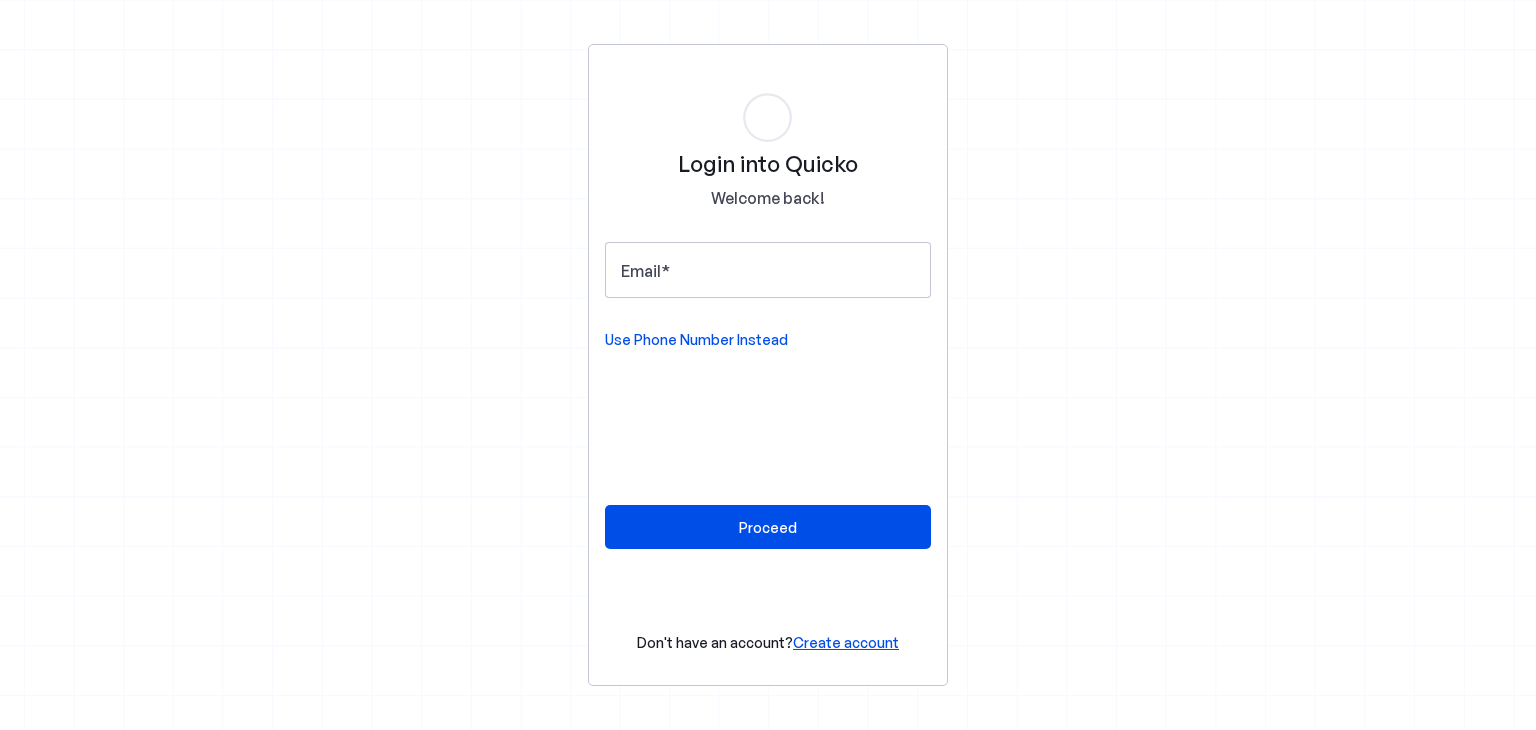 scroll, scrollTop: 0, scrollLeft: 0, axis: both 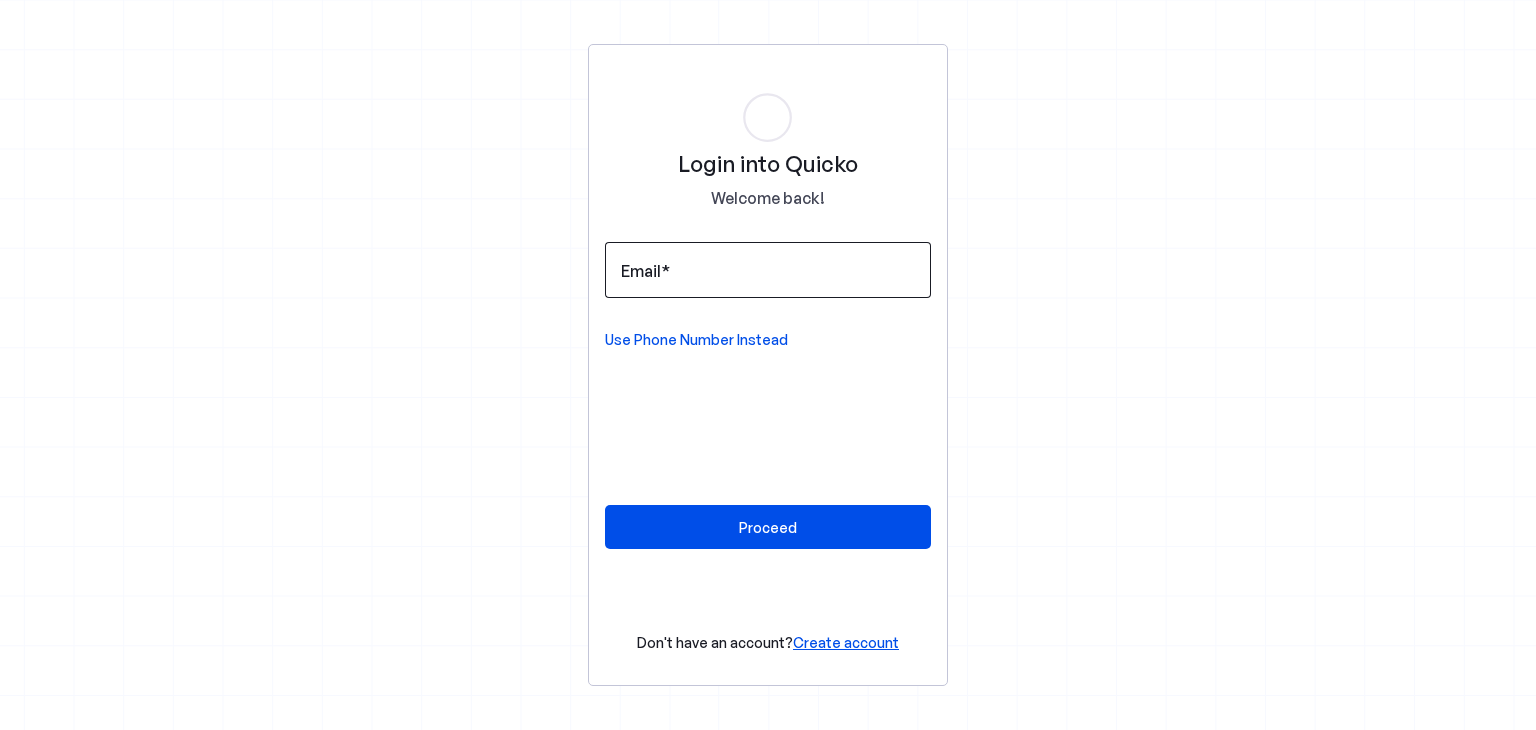 click at bounding box center (768, 270) 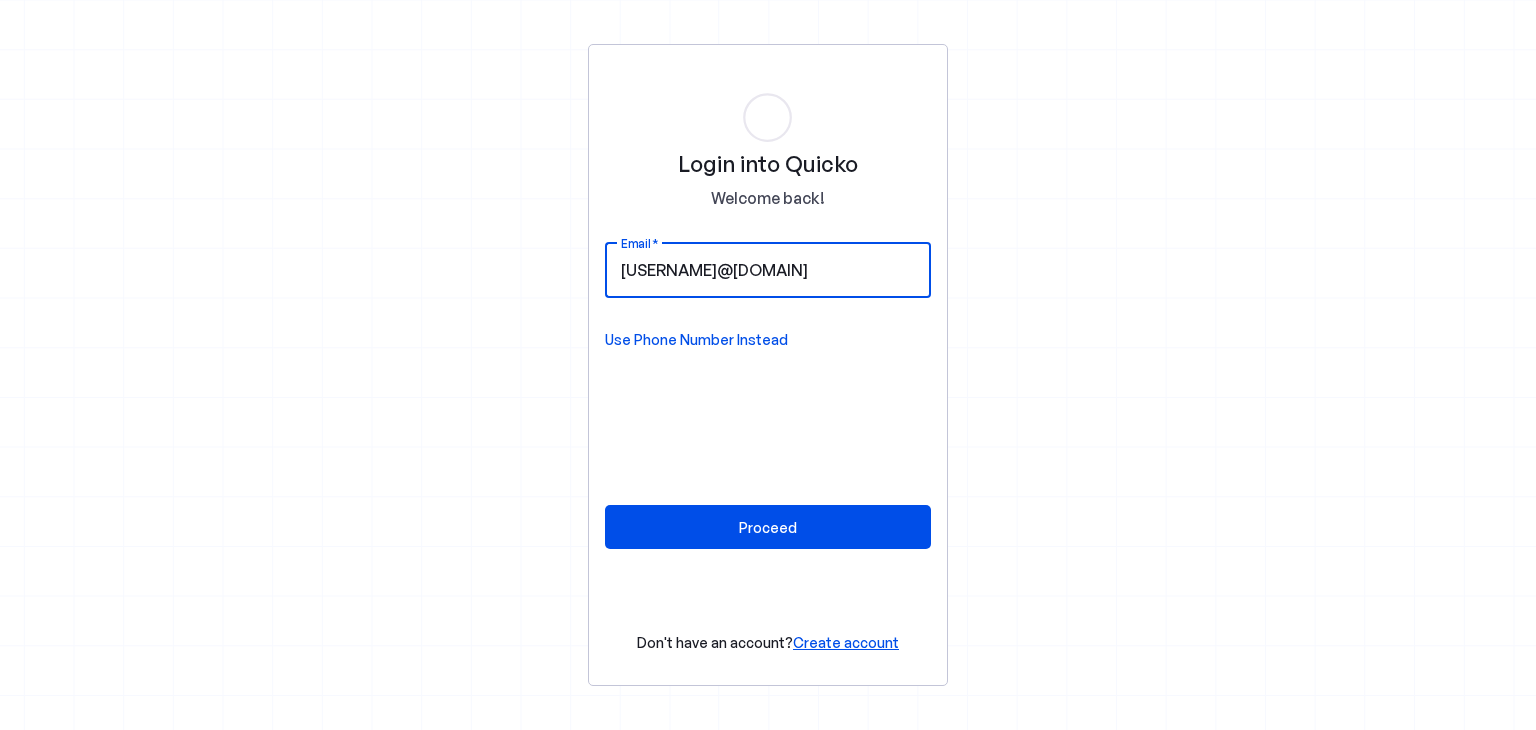 type on "[USERNAME]@[DOMAIN]" 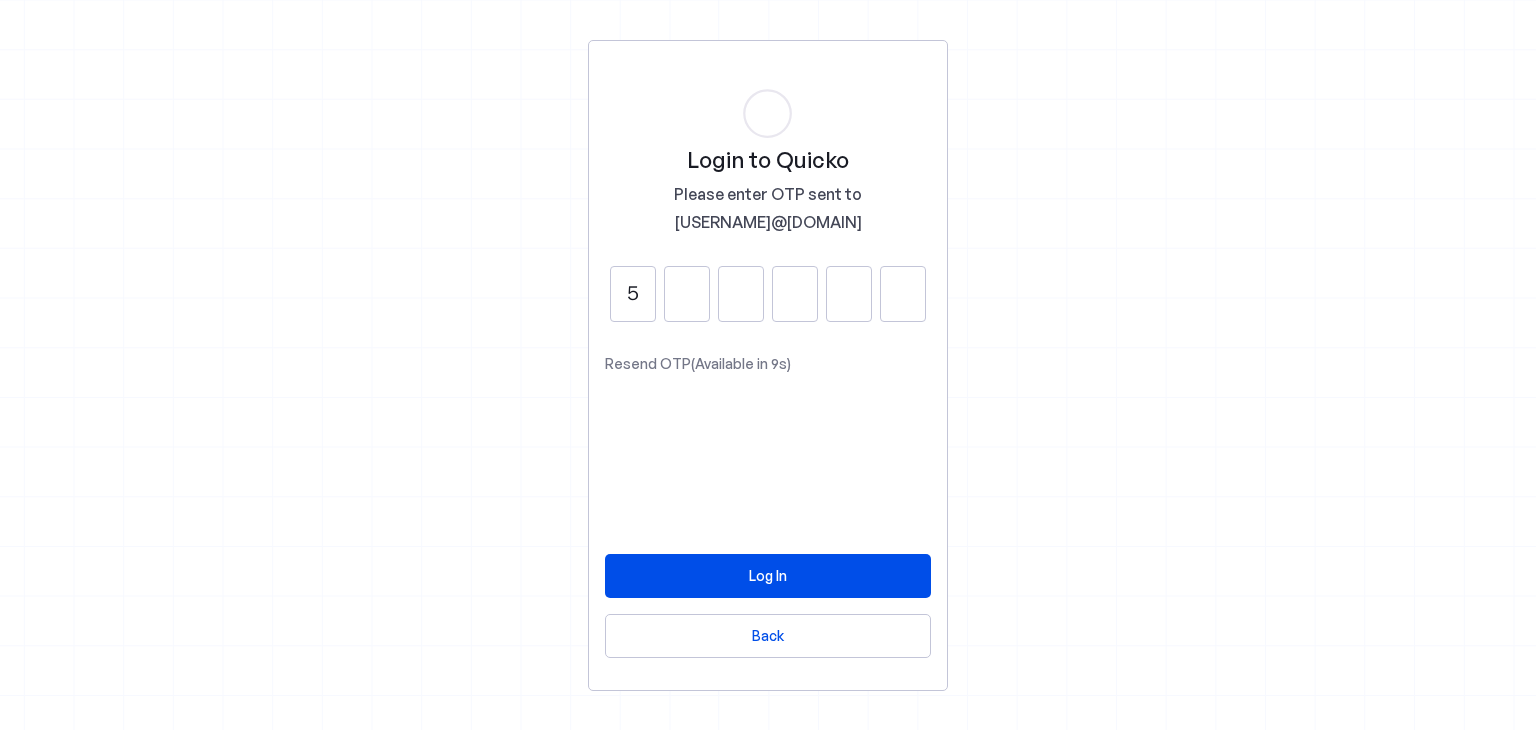 type on "5" 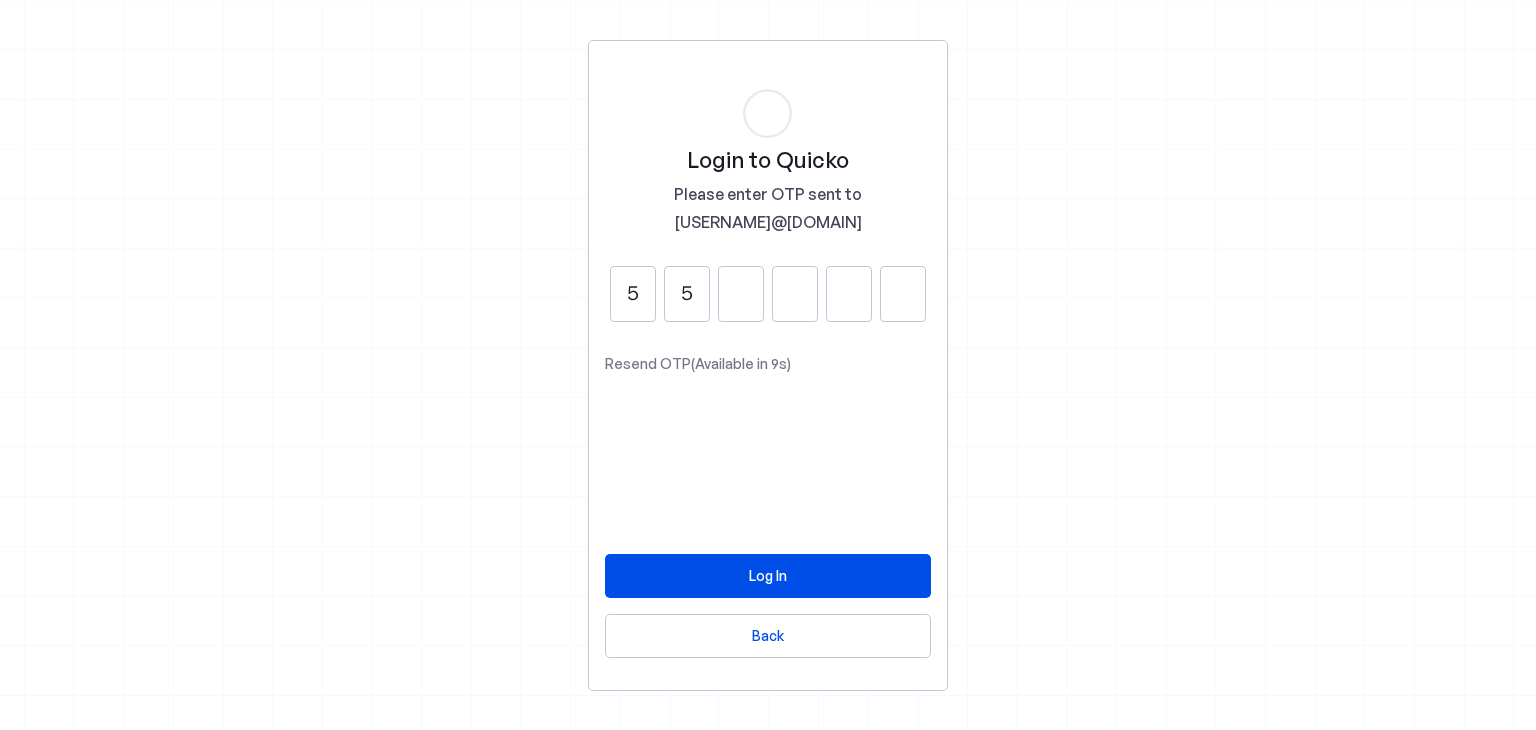 type on "5" 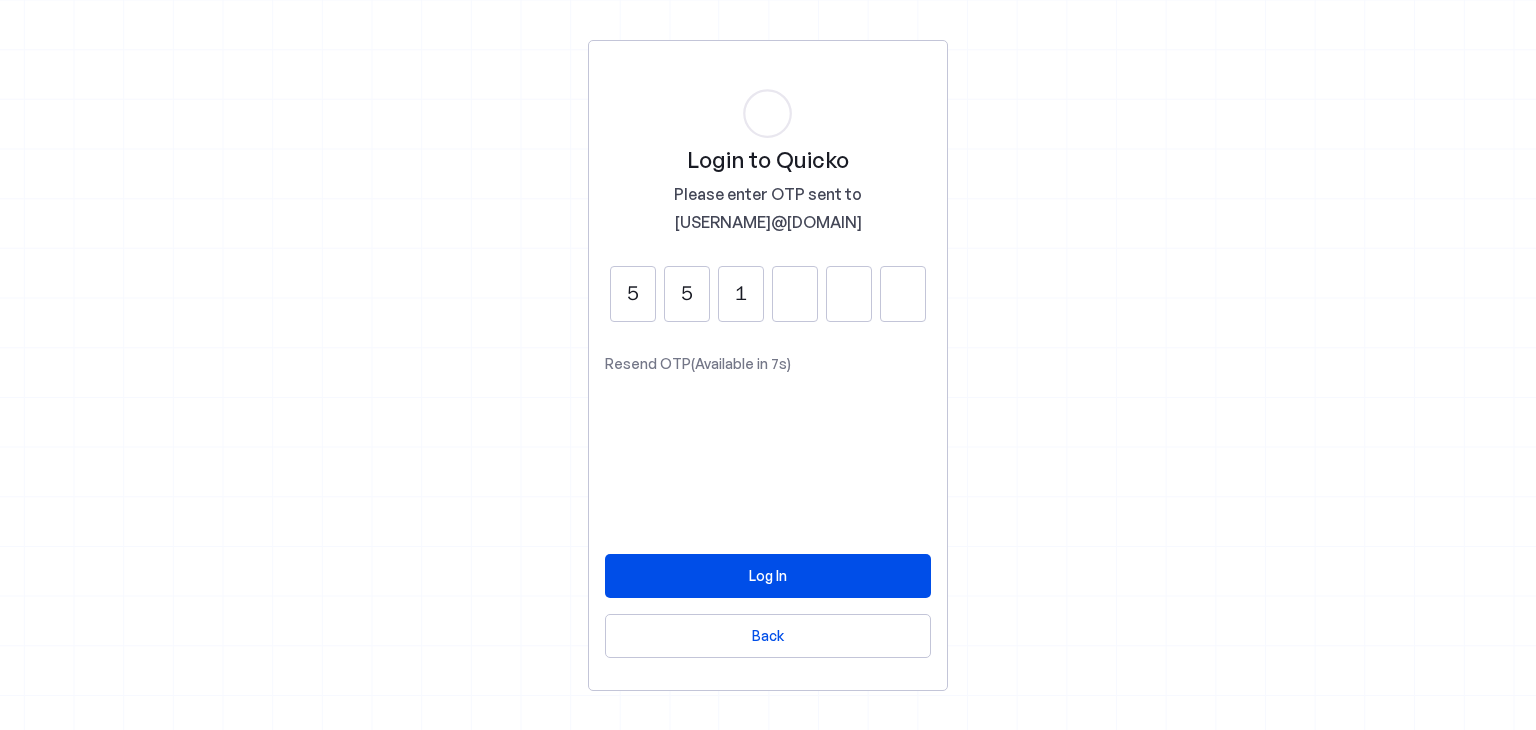 type on "1" 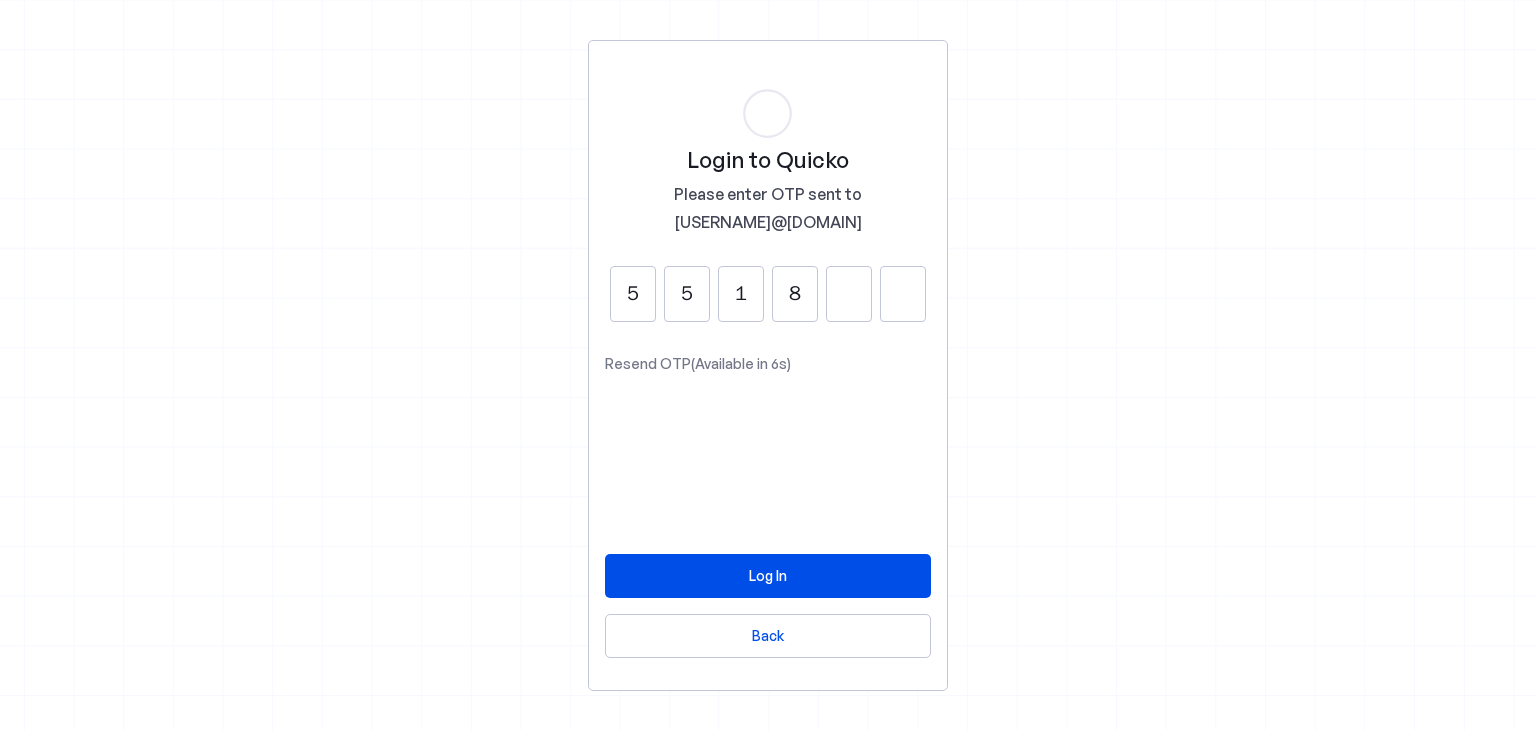type on "8" 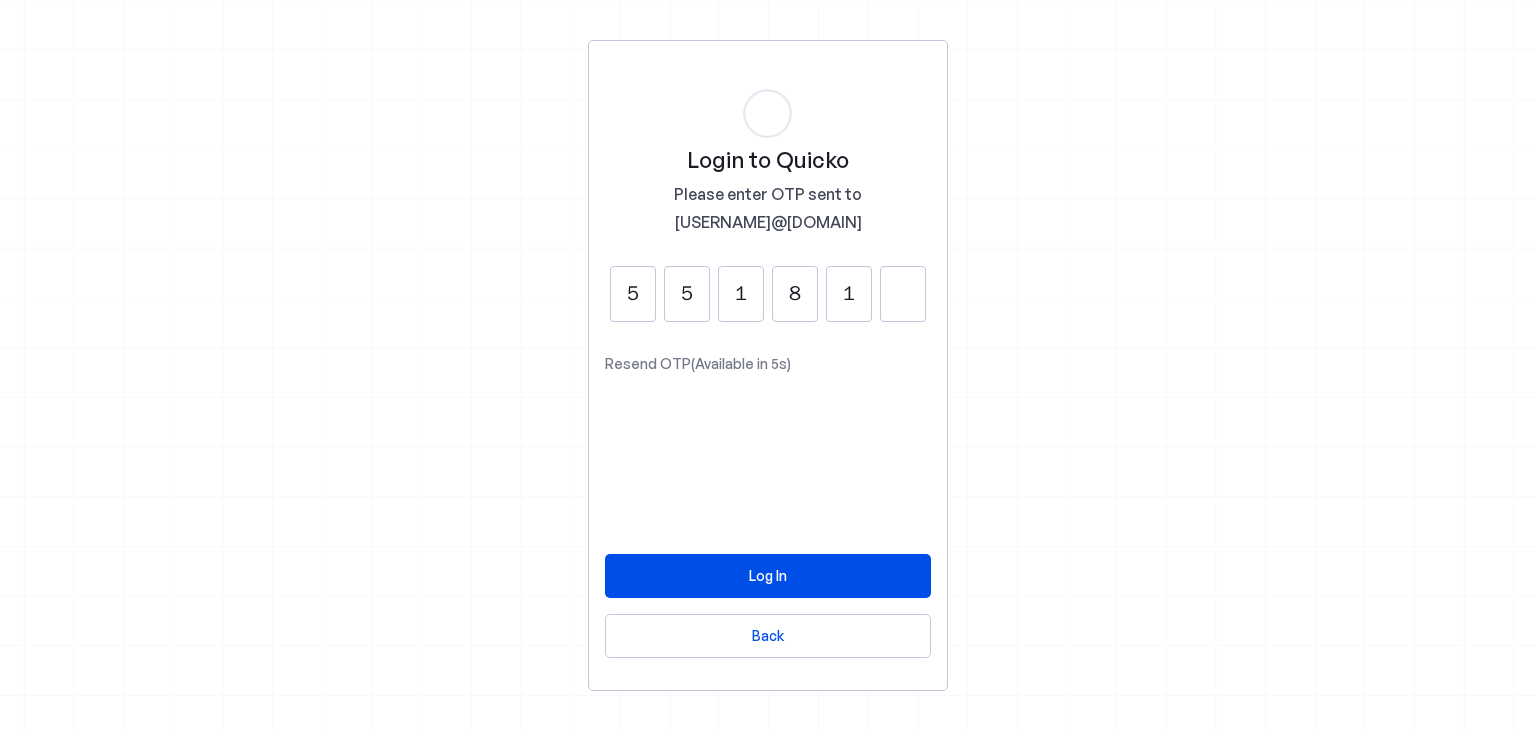 type on "1" 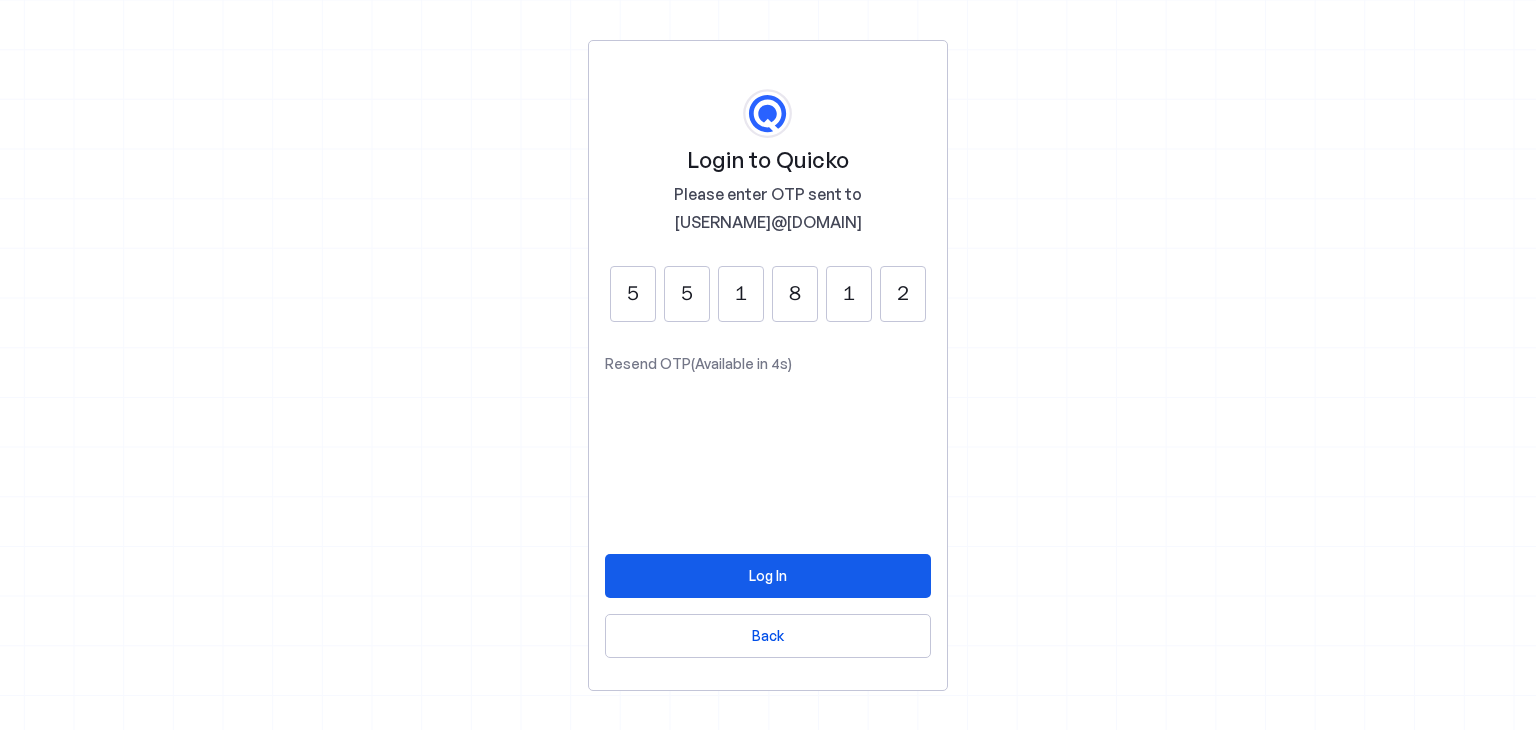 type on "2" 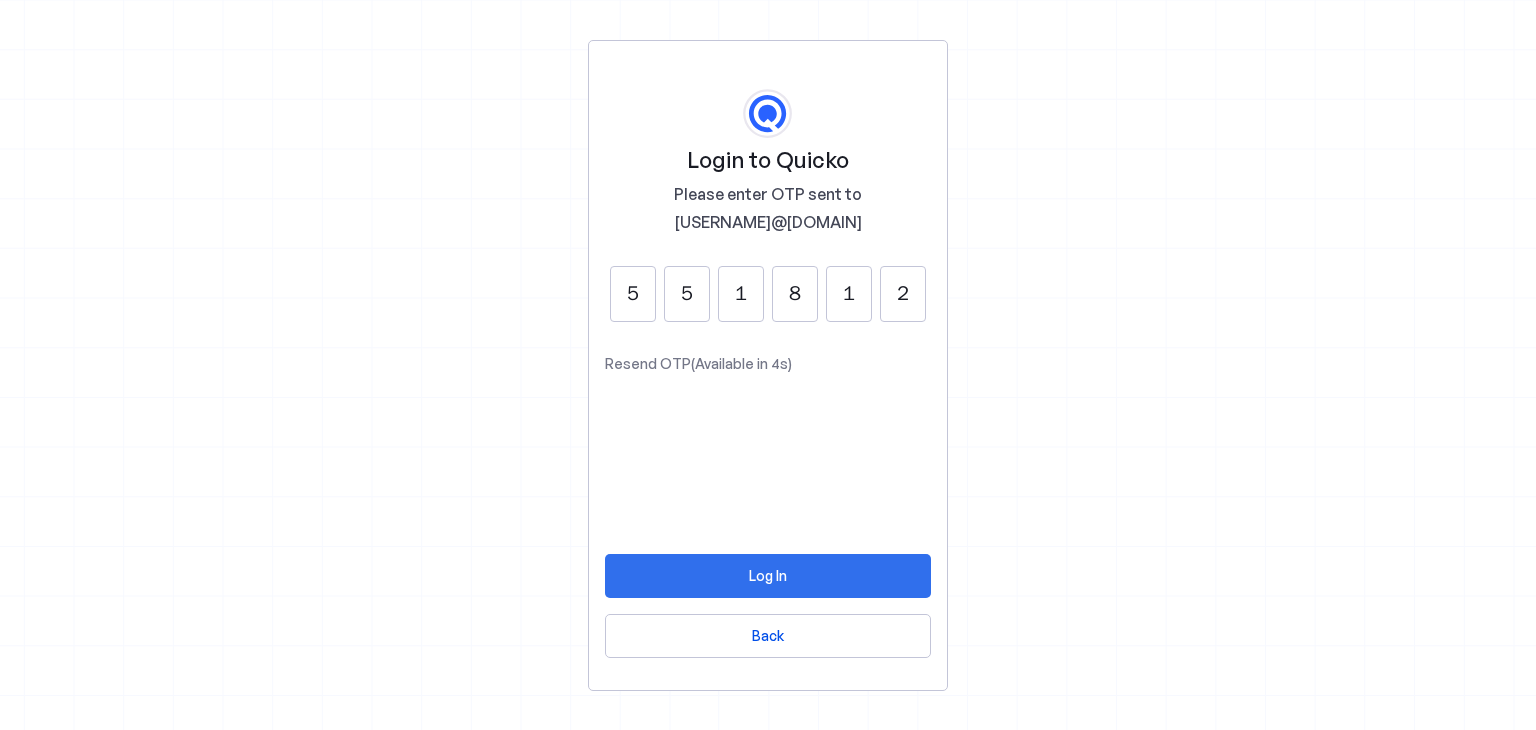 click on "Log In" at bounding box center (768, 575) 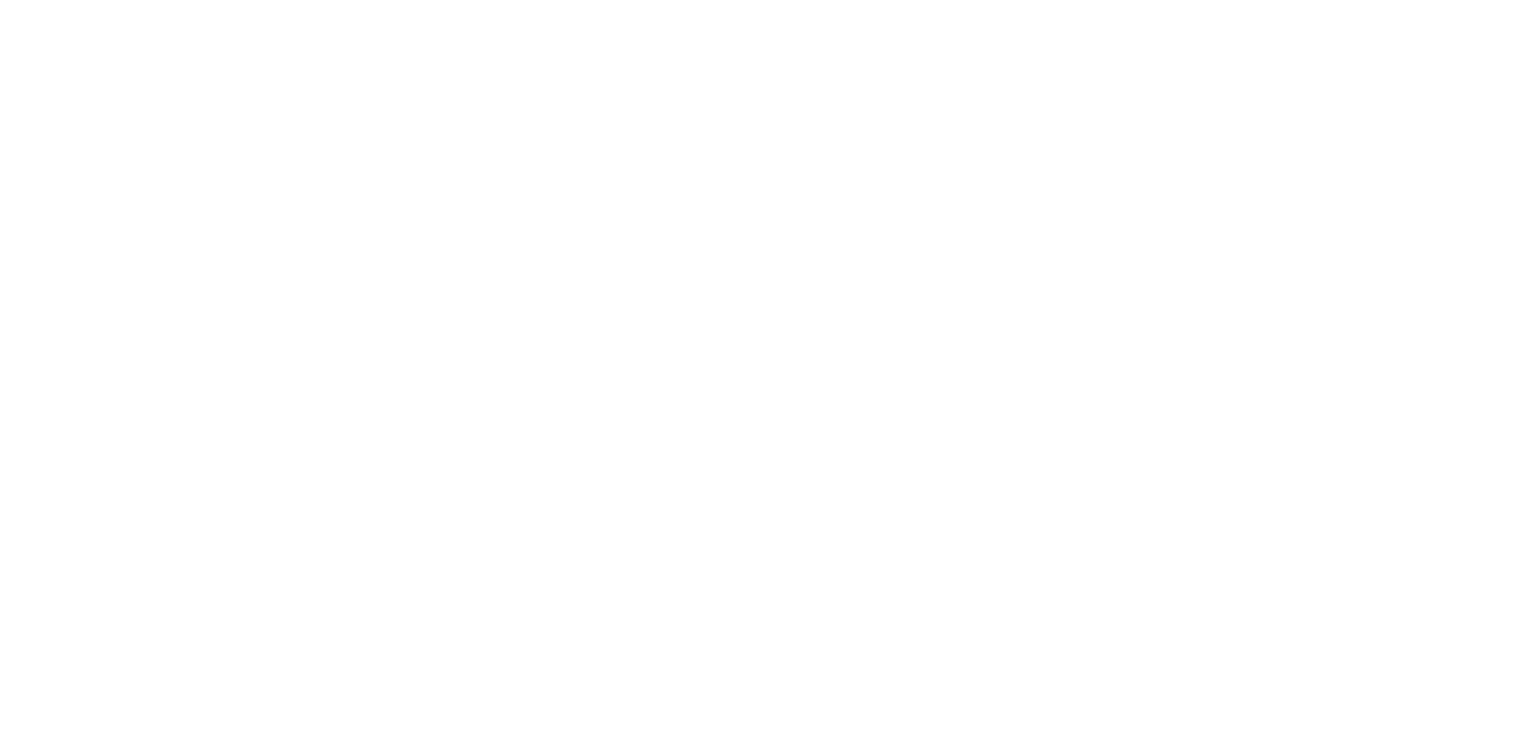 scroll, scrollTop: 0, scrollLeft: 0, axis: both 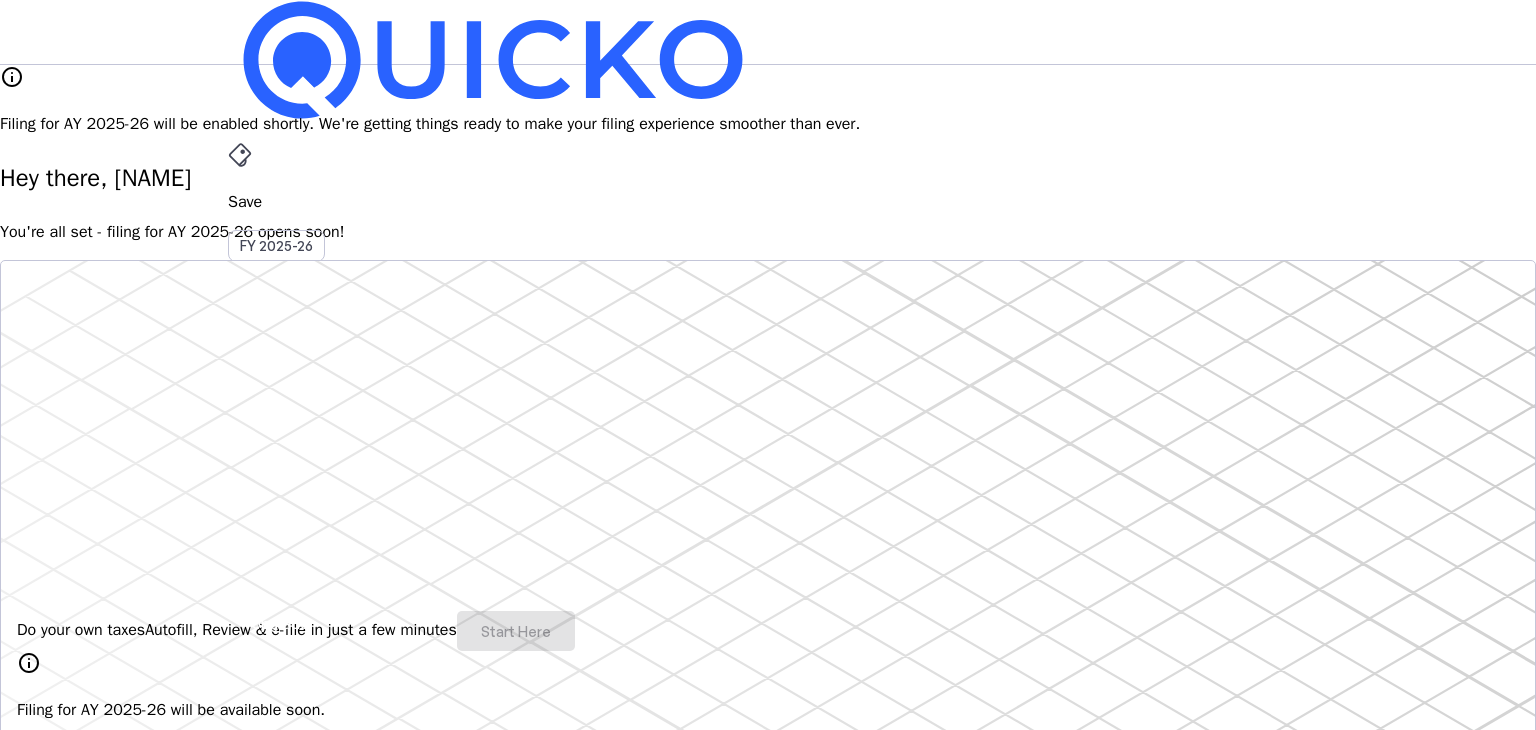 click on "GS" at bounding box center (244, 587) 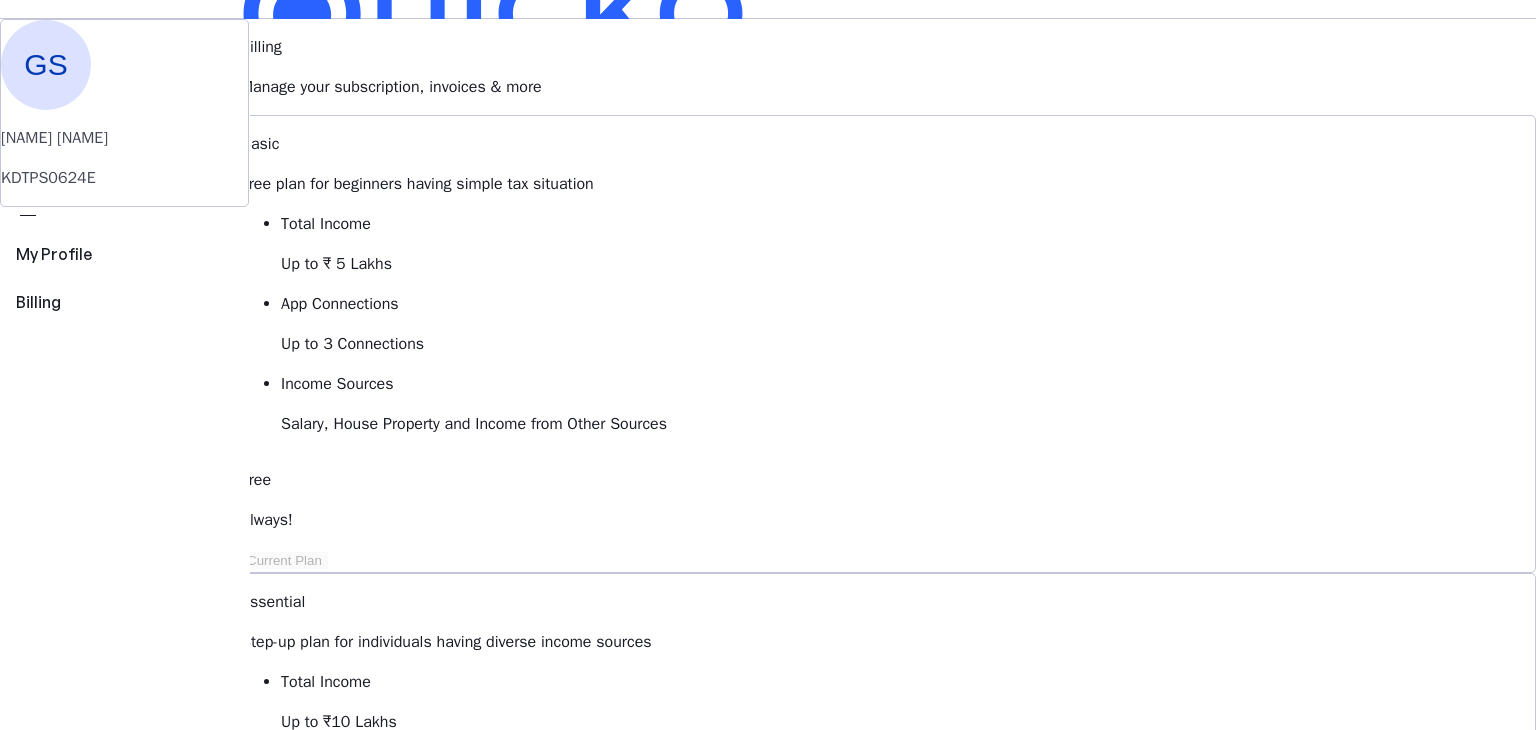 scroll, scrollTop: 0, scrollLeft: 0, axis: both 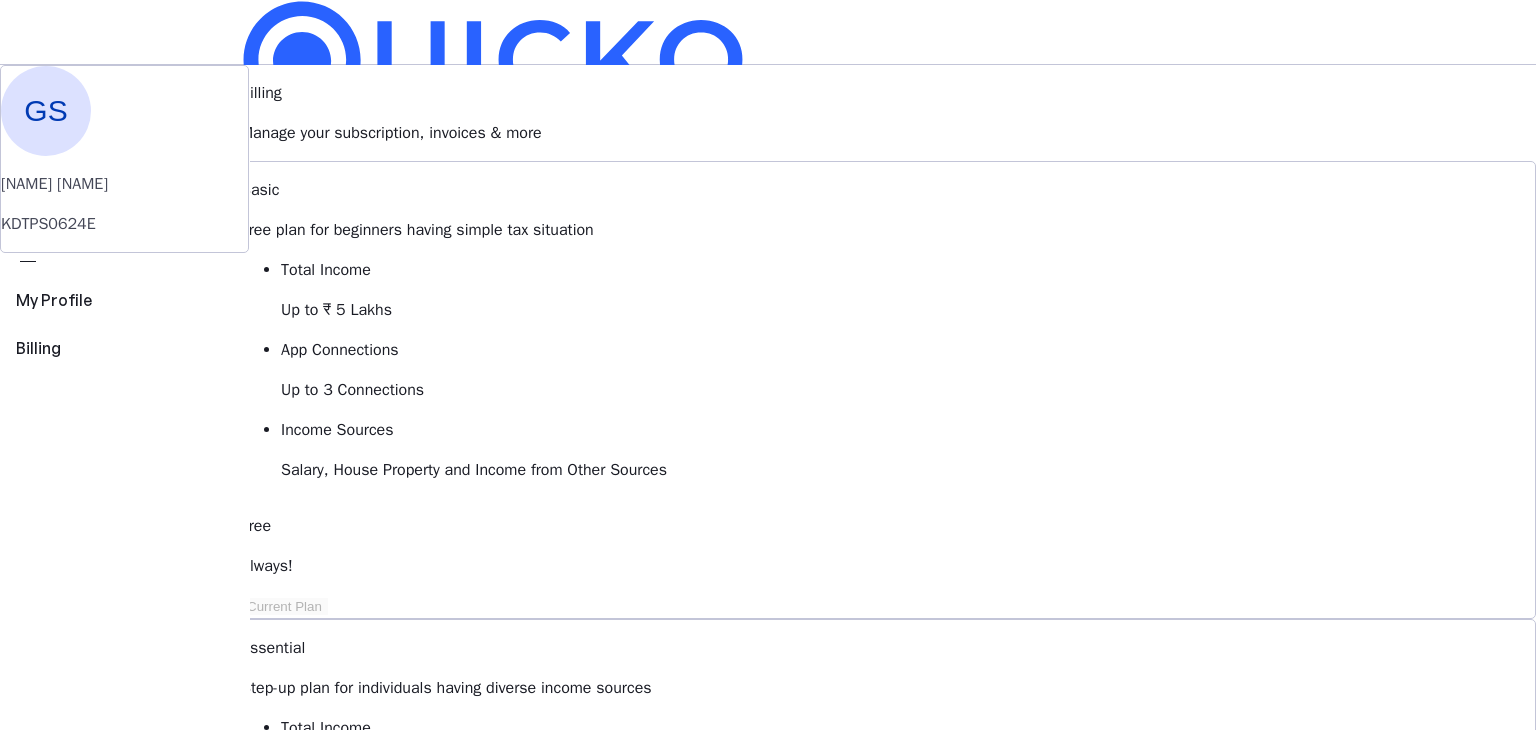click on "More" at bounding box center [768, 496] 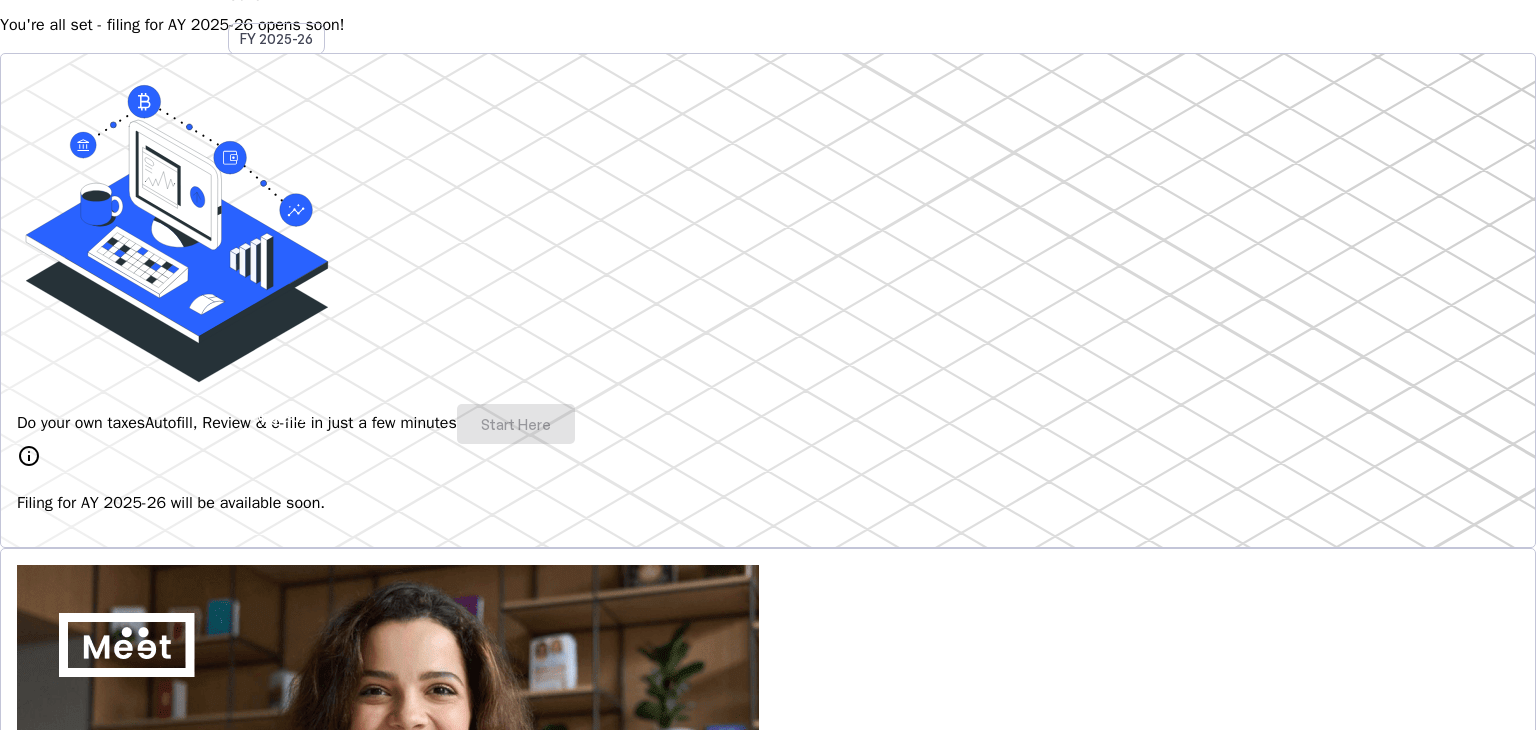 scroll, scrollTop: 0, scrollLeft: 0, axis: both 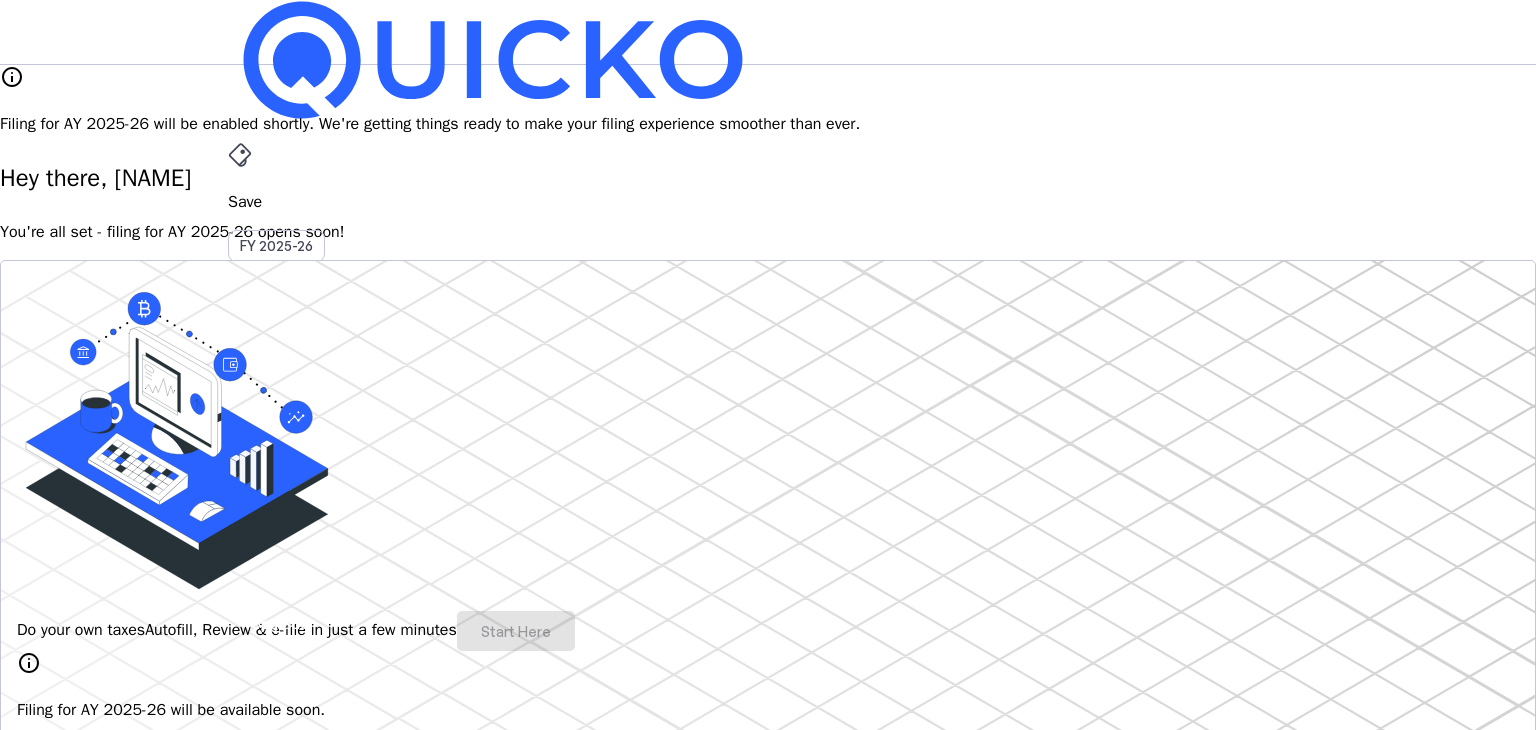 click on "GS" at bounding box center (244, 587) 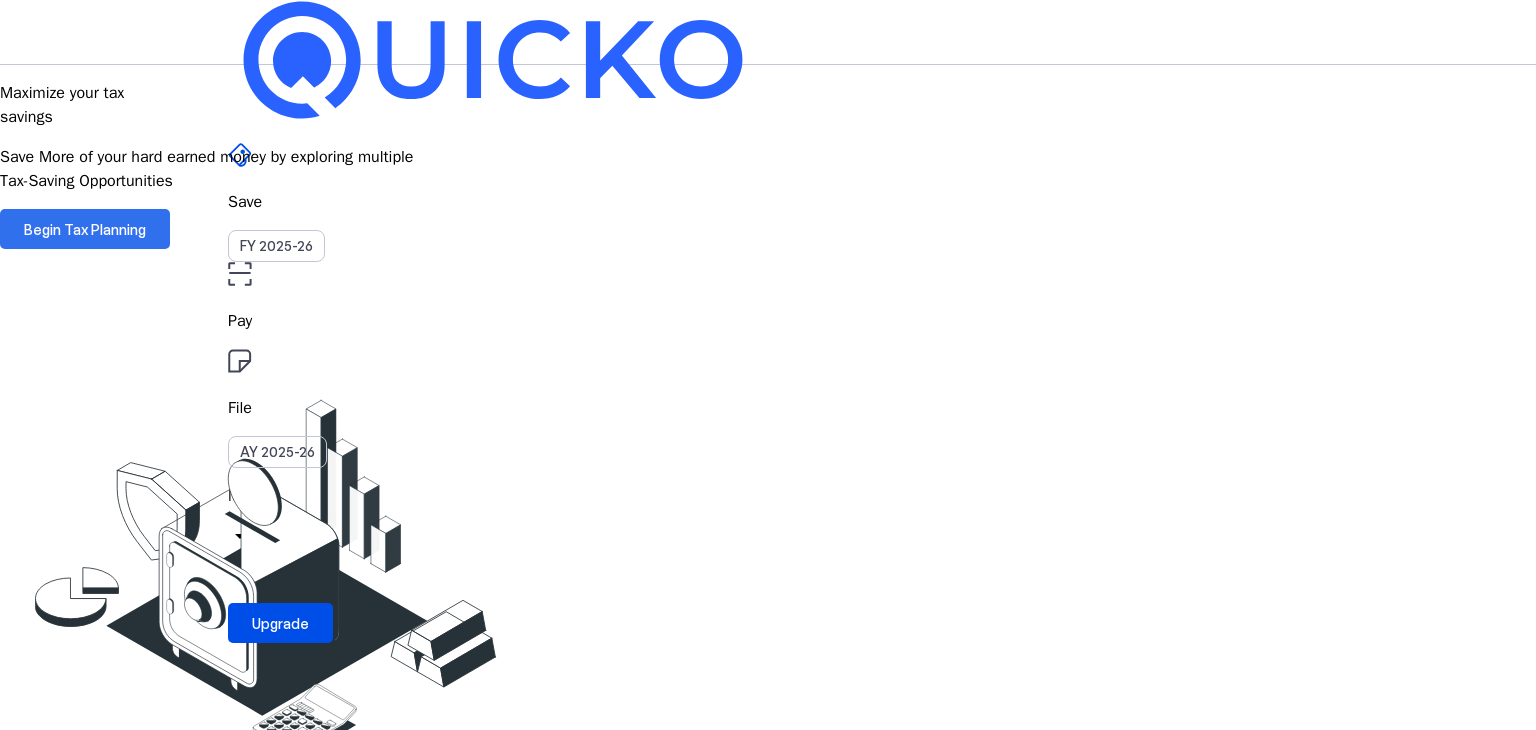 click on "Begin Tax Planning" at bounding box center (85, 229) 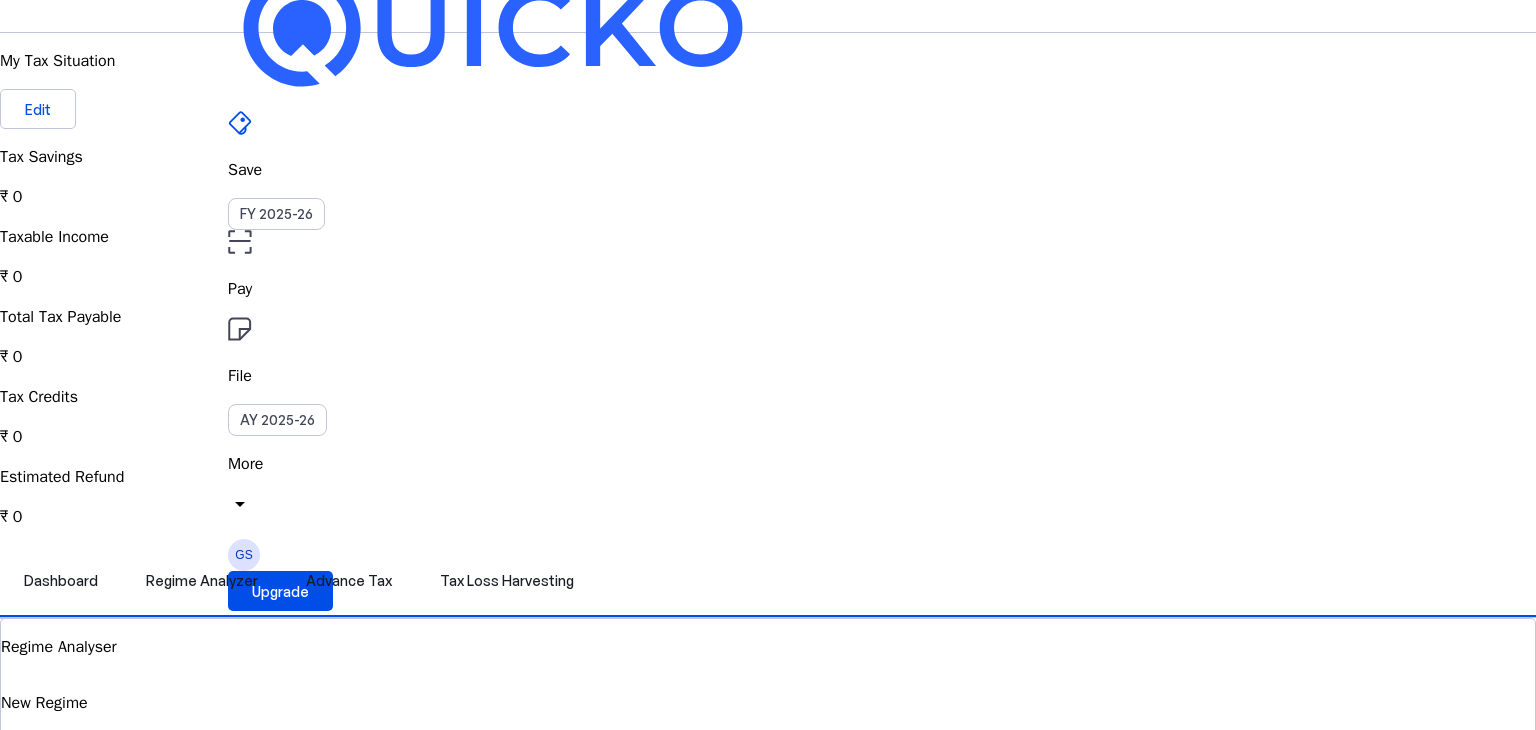 scroll, scrollTop: 0, scrollLeft: 0, axis: both 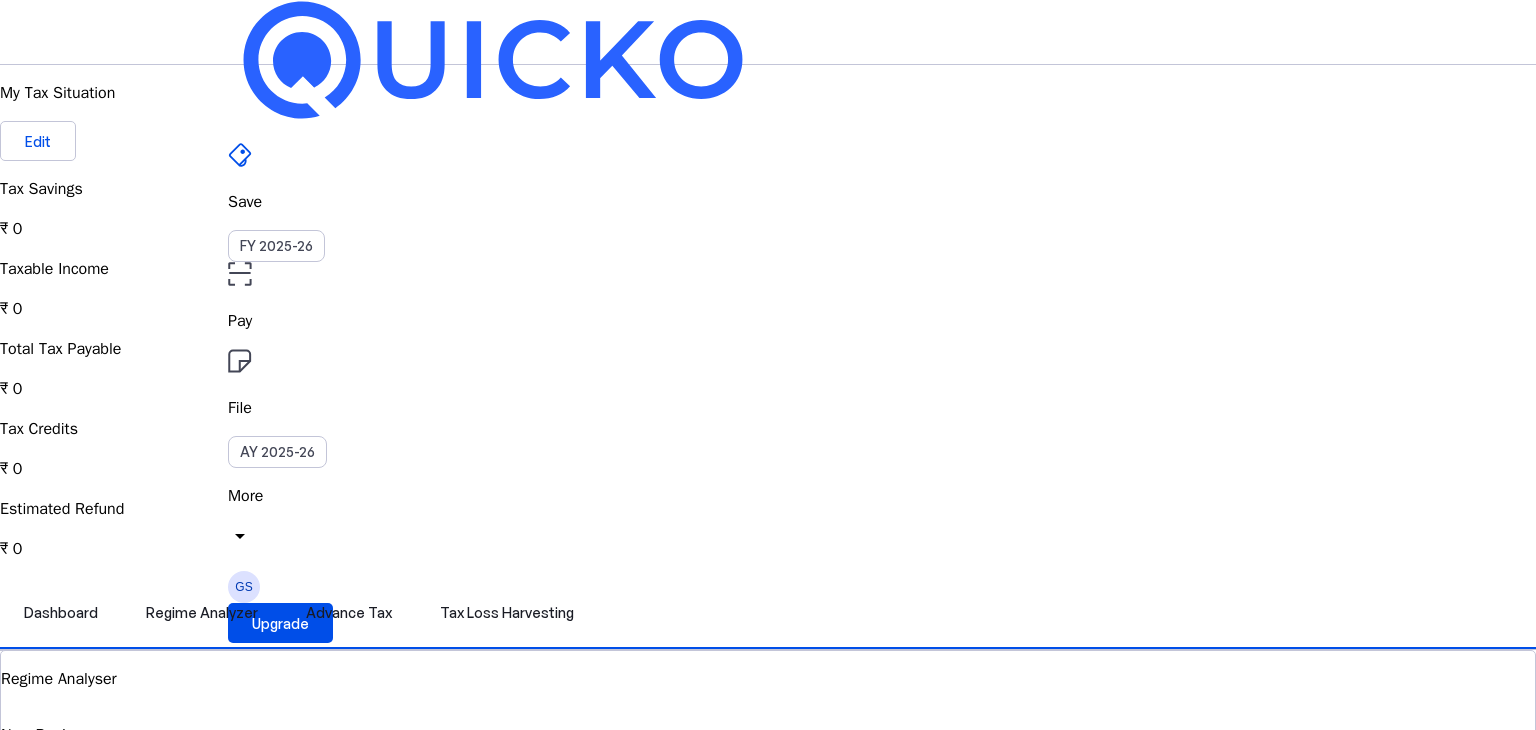 click on "File" at bounding box center [768, 321] 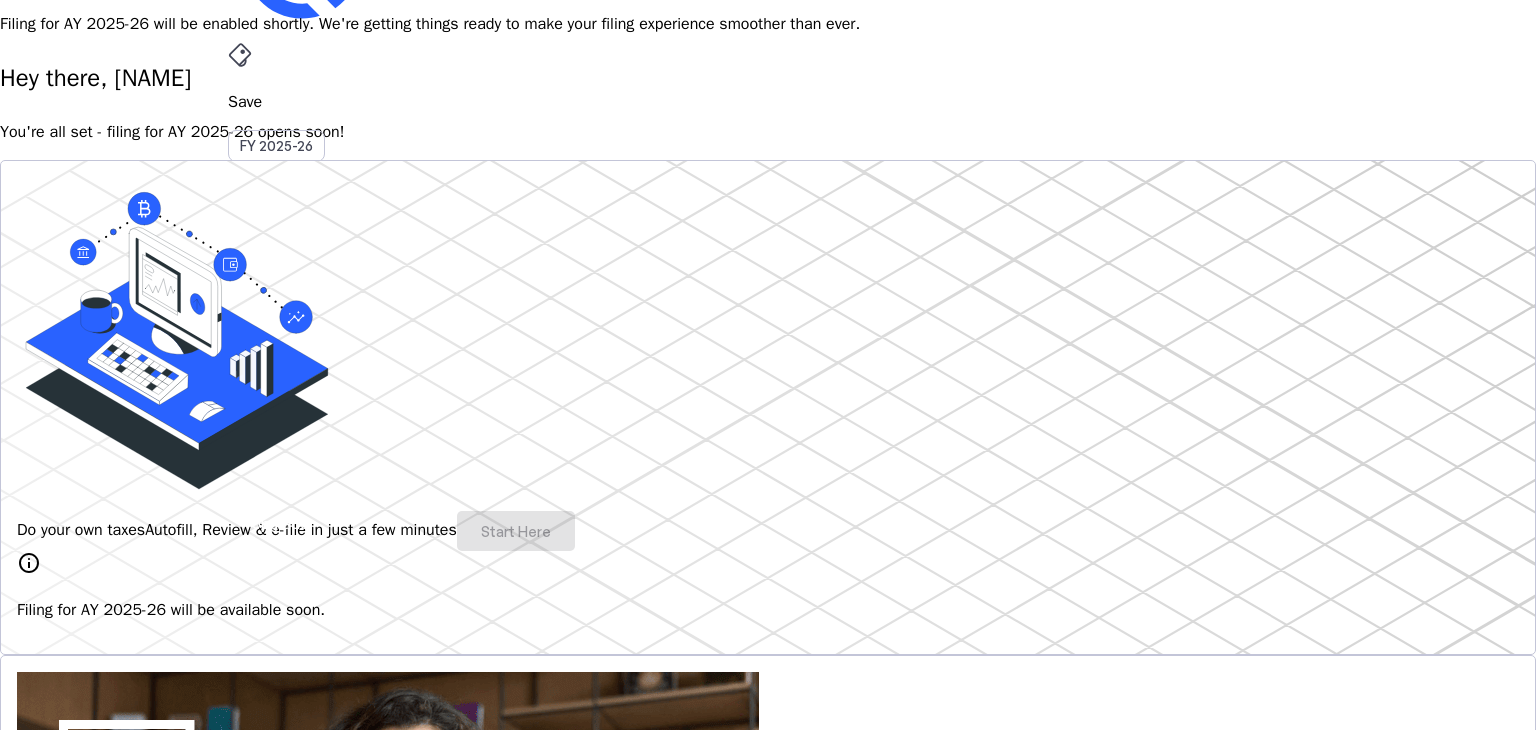 scroll, scrollTop: 0, scrollLeft: 0, axis: both 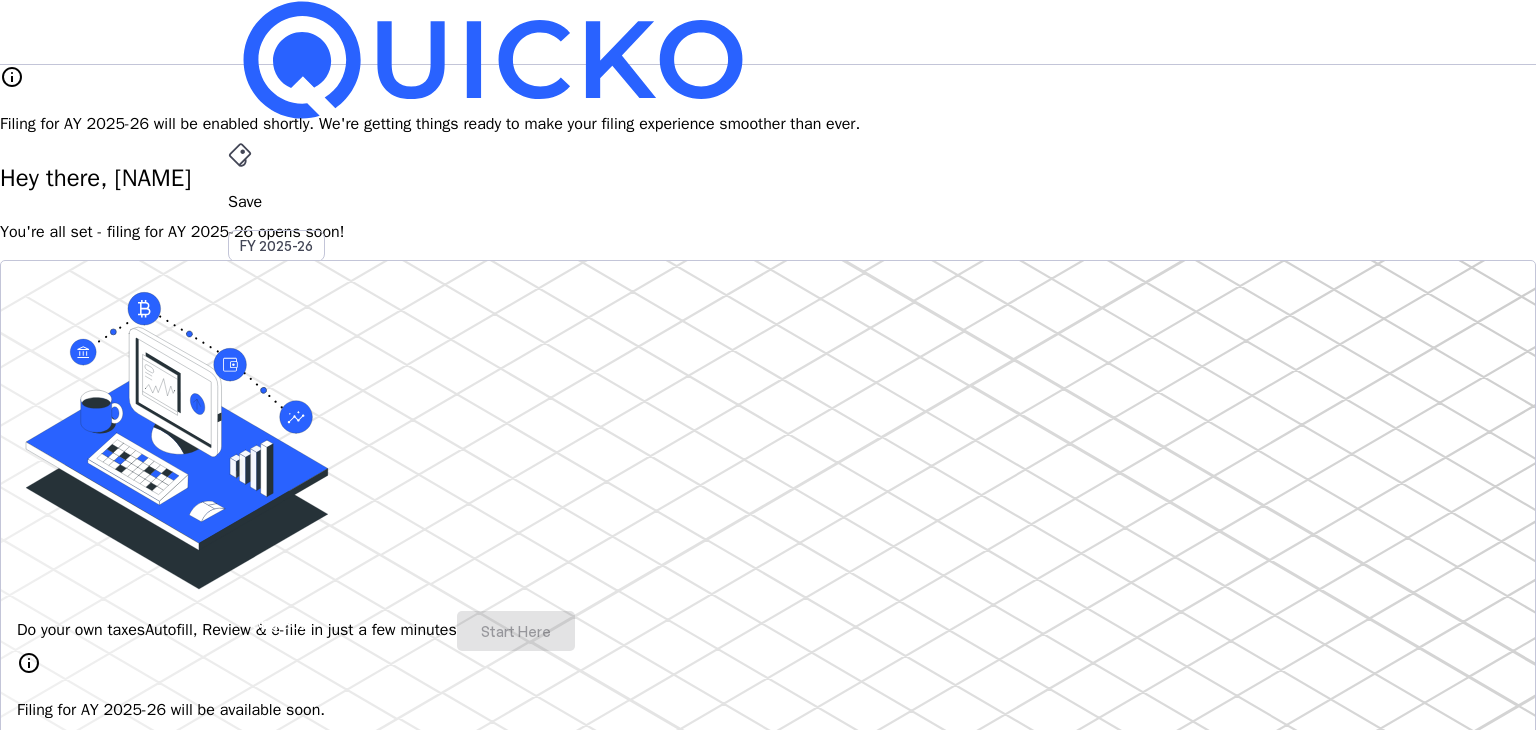 click on "GS" at bounding box center (244, 587) 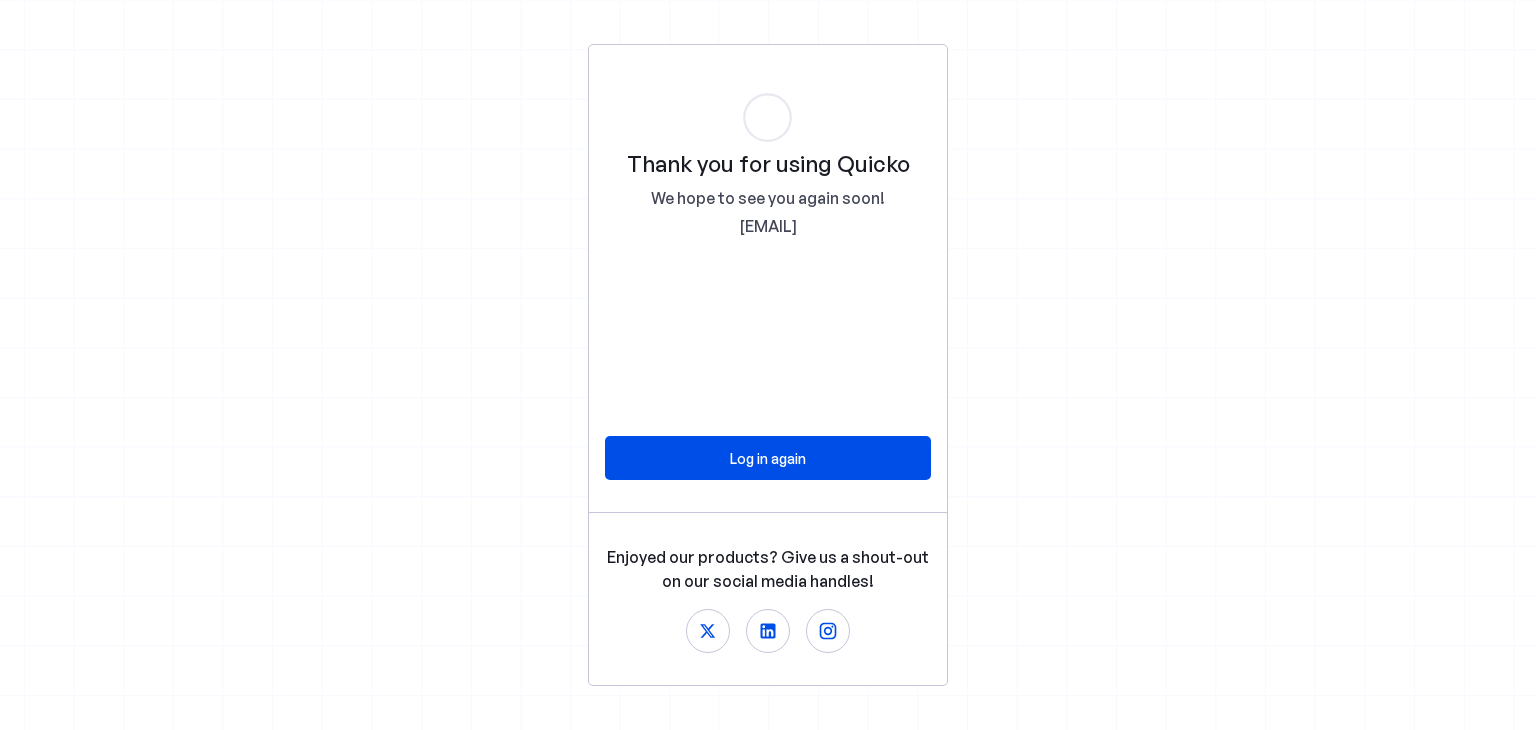 scroll, scrollTop: 0, scrollLeft: 0, axis: both 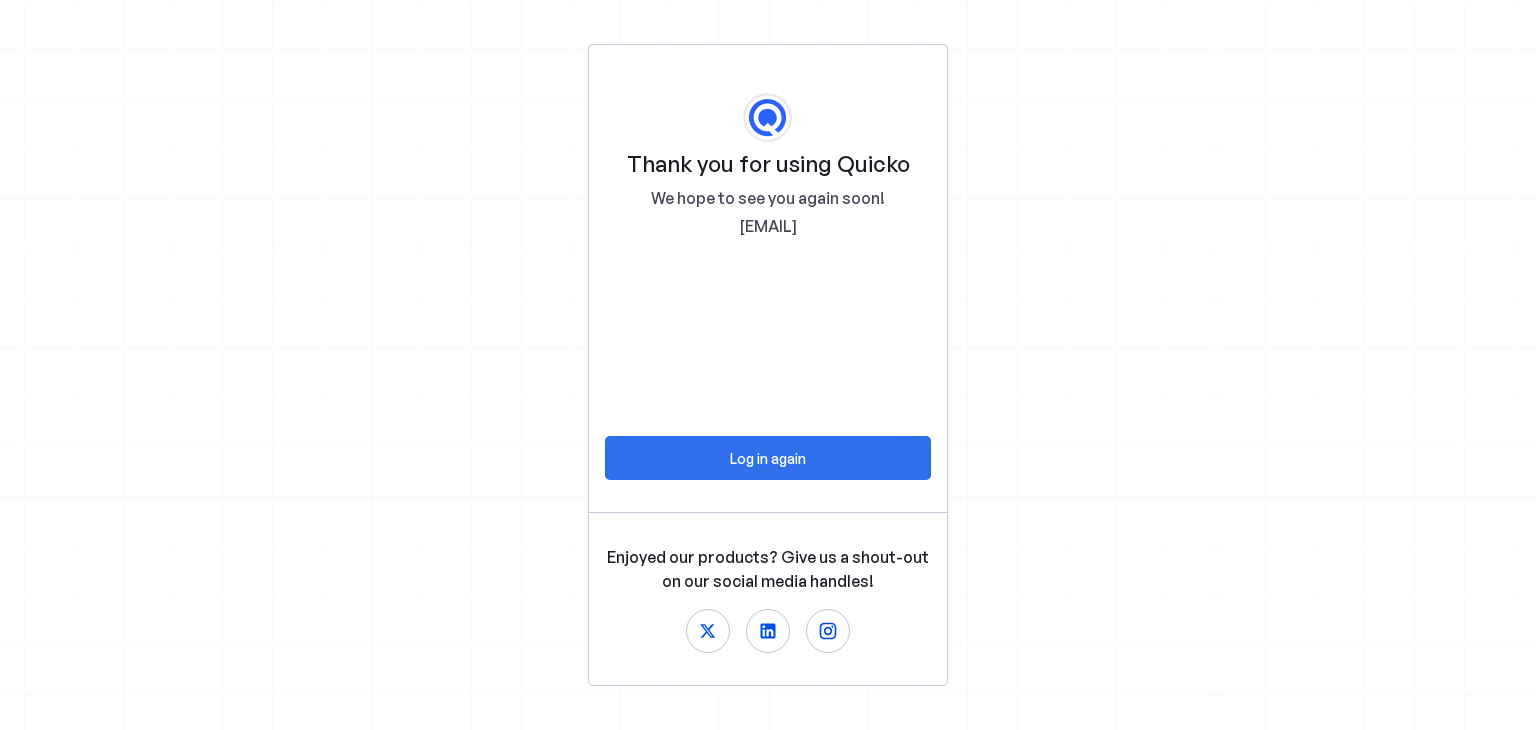click on "Log in again" at bounding box center [768, 458] 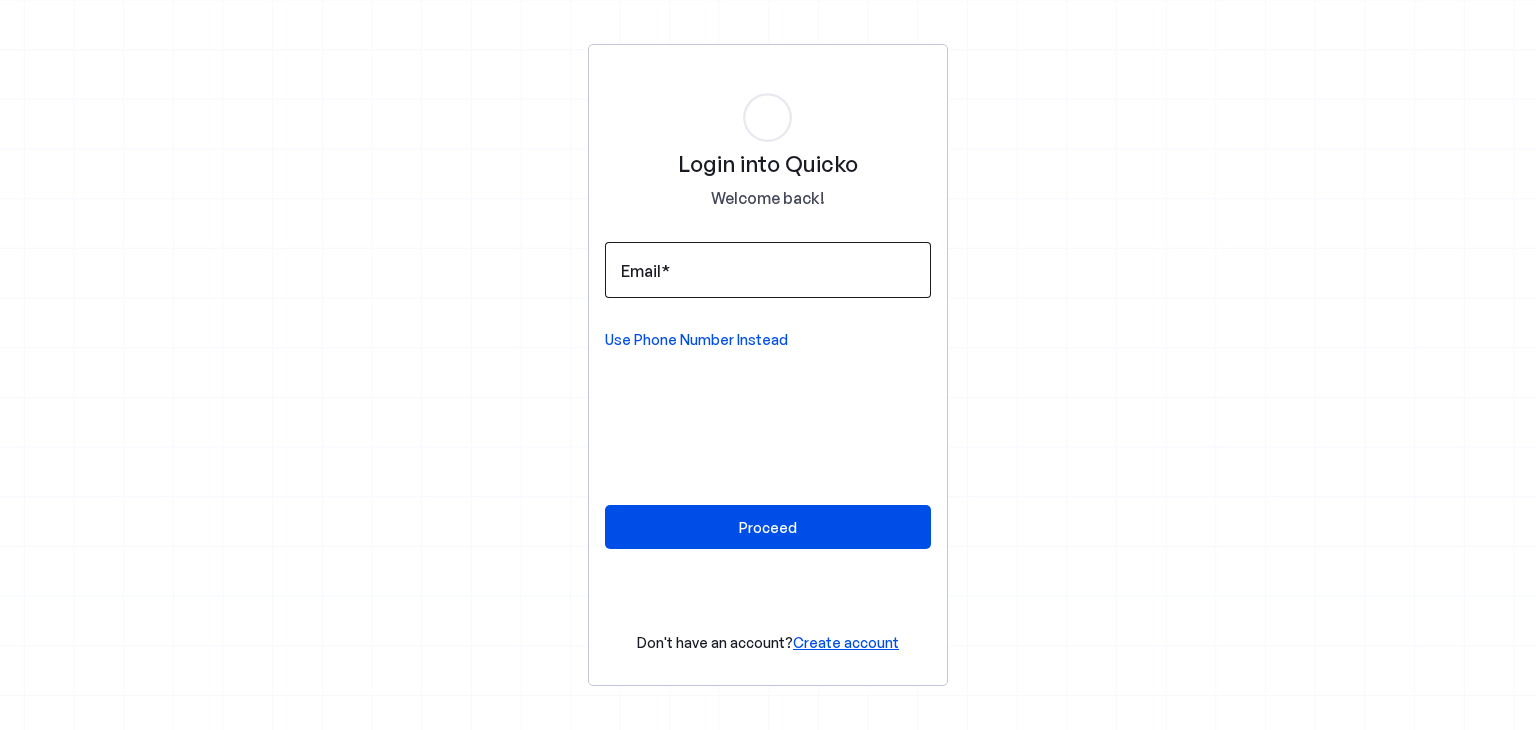 click at bounding box center [768, 270] 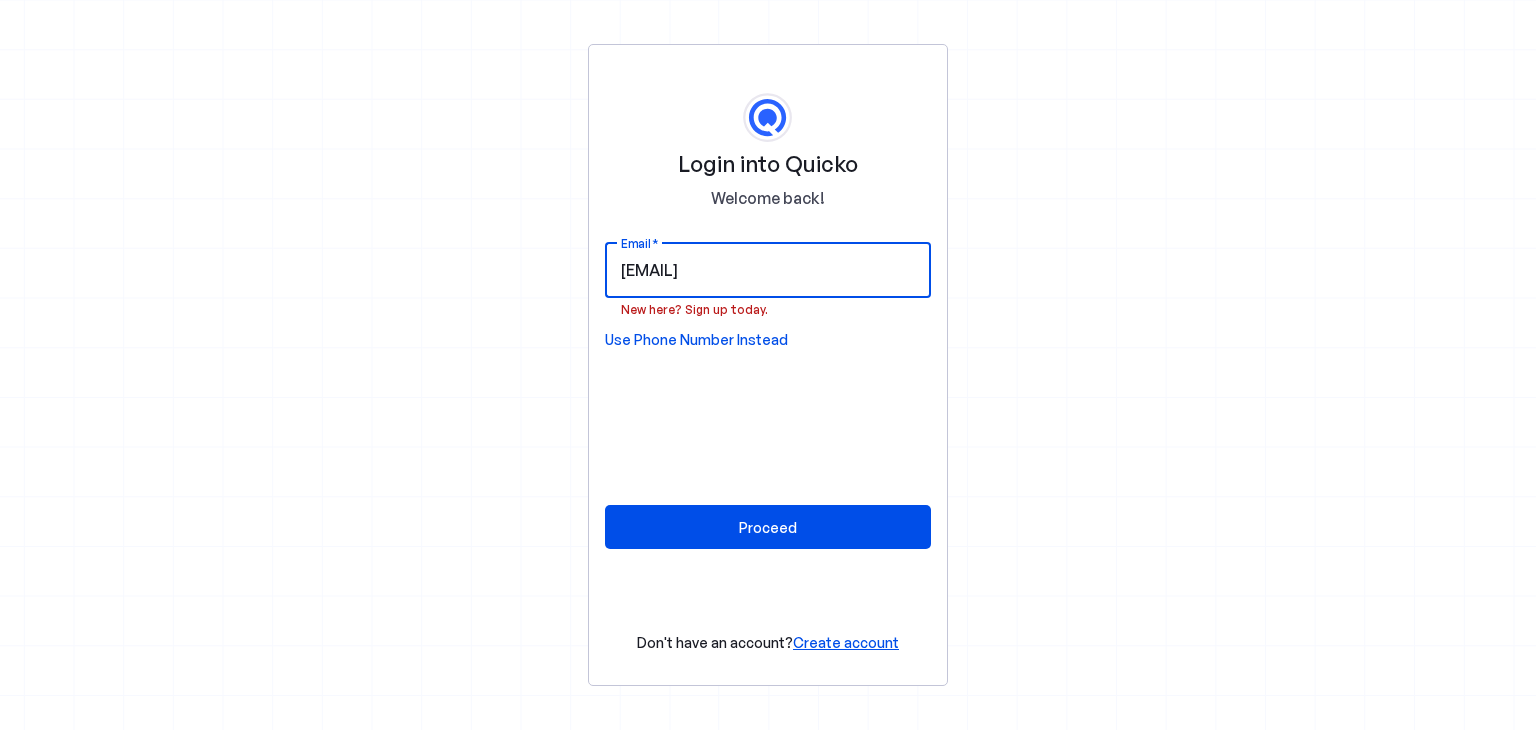 click on "rathla1100@outlook.com" at bounding box center [768, 270] 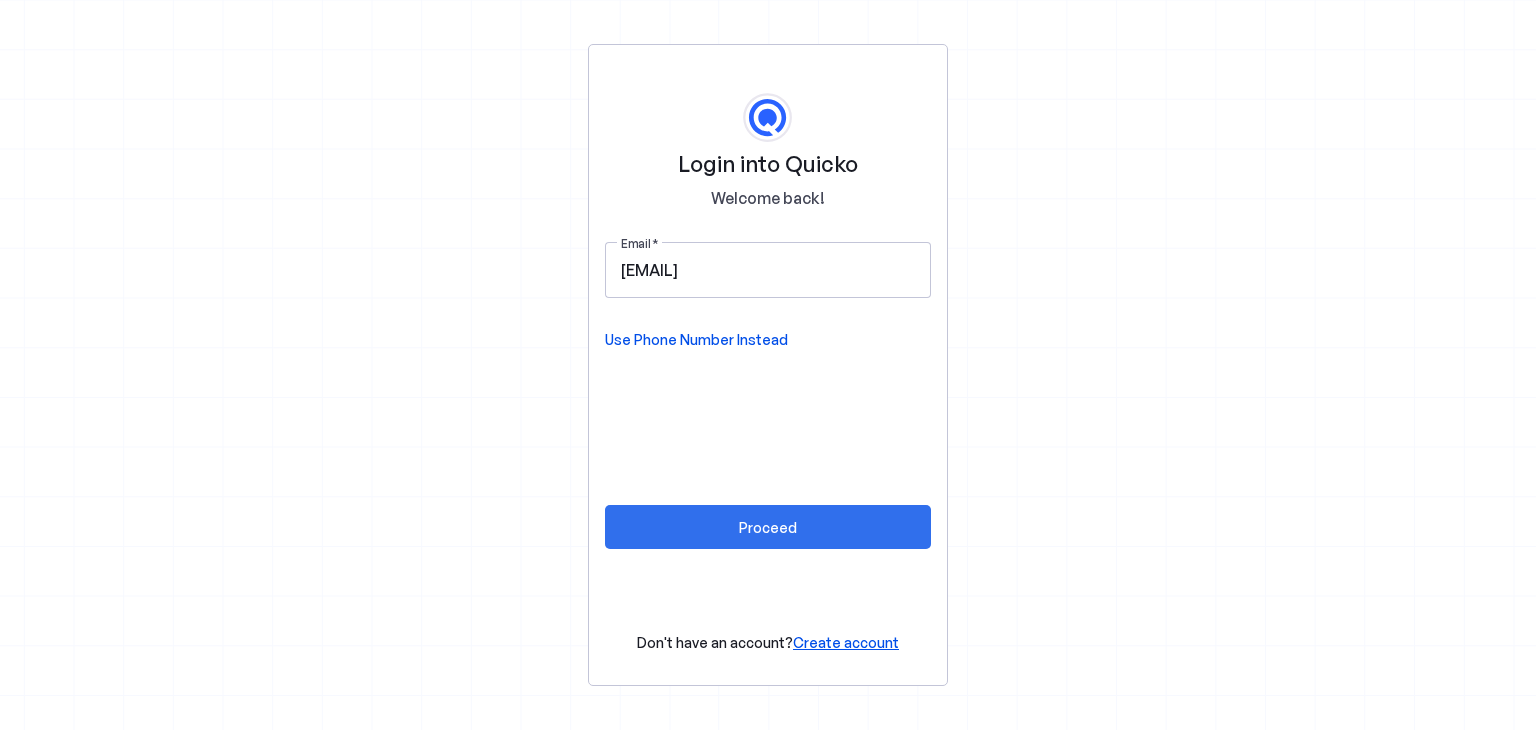 click at bounding box center (768, 527) 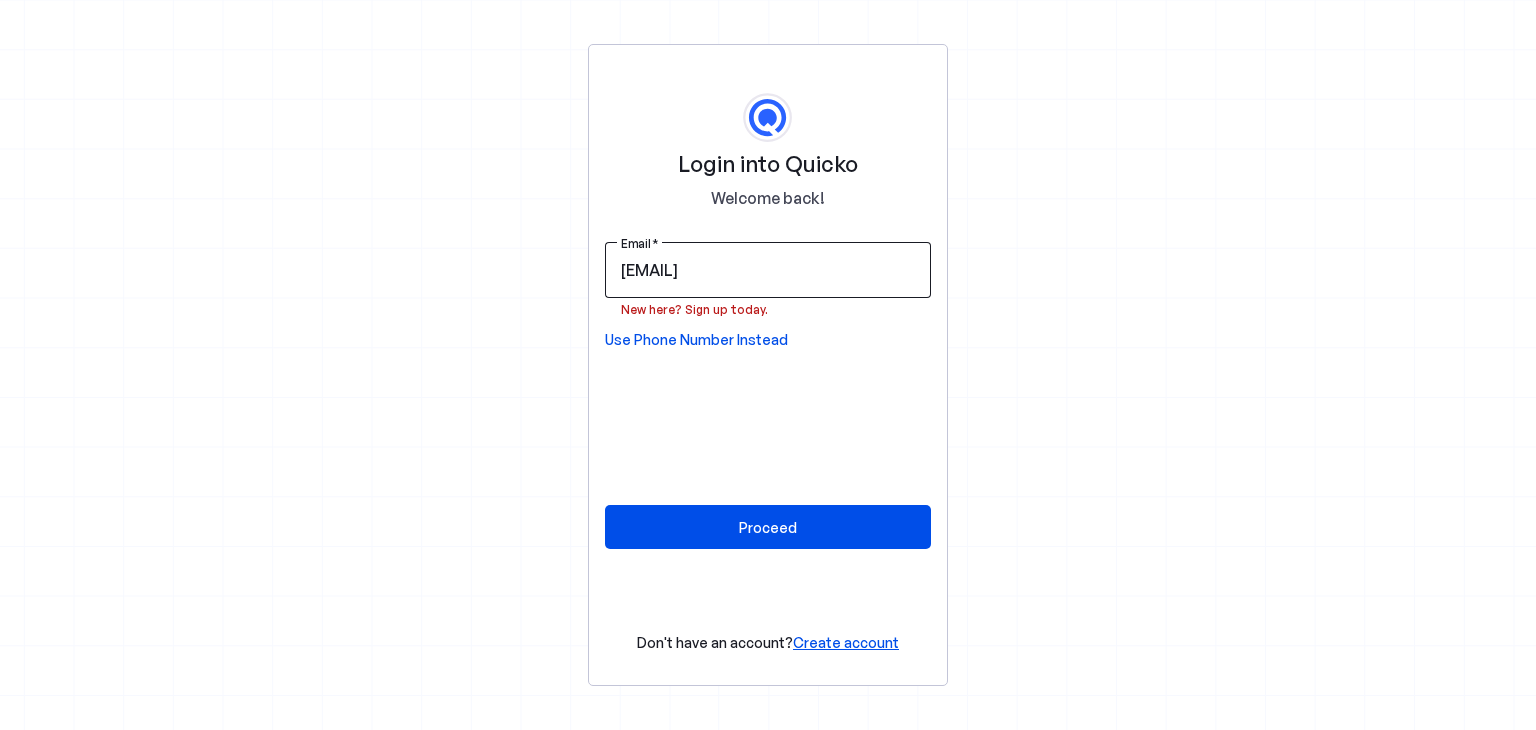 click on "rathla1200@outlook.com" at bounding box center (768, 270) 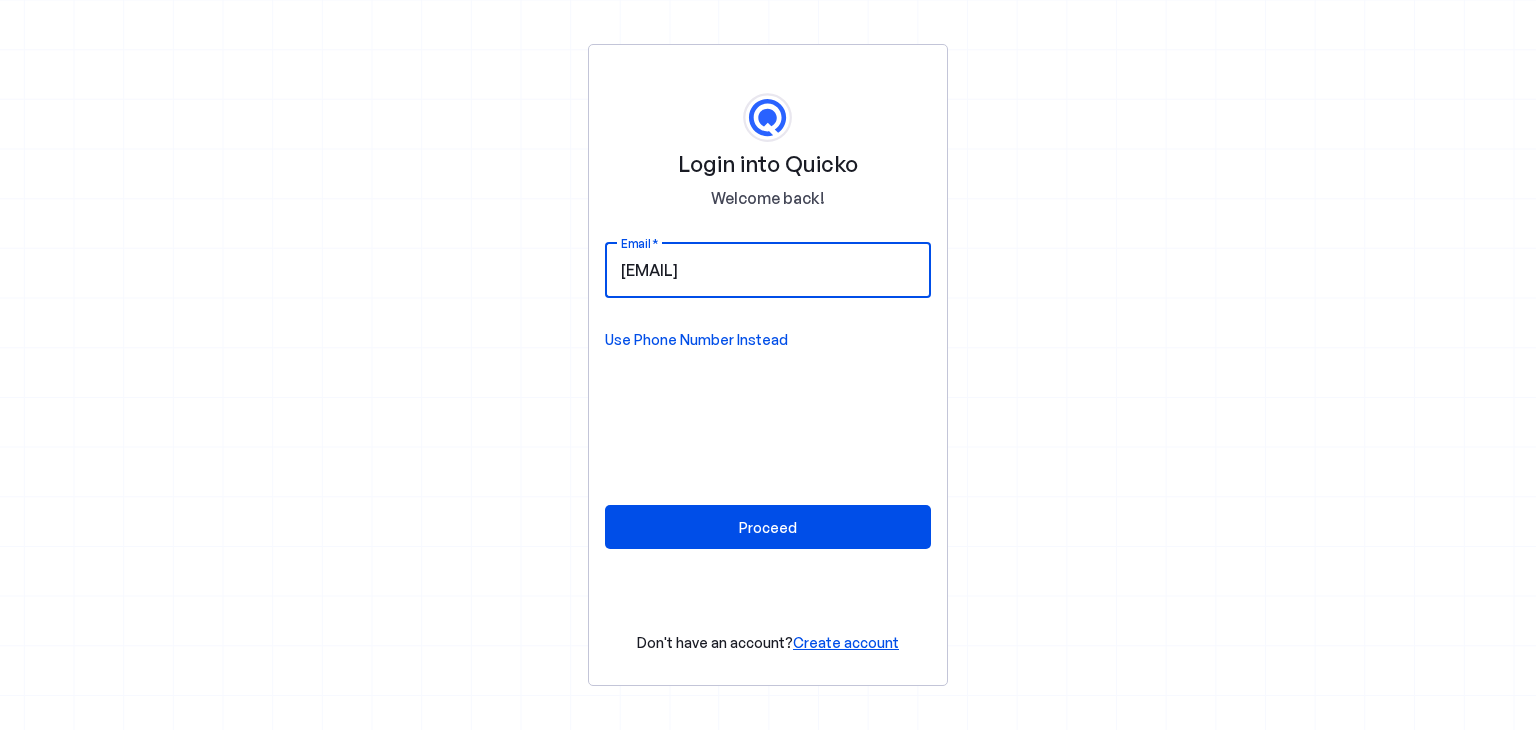 click on "rathla1100@outlook.com" at bounding box center [768, 270] 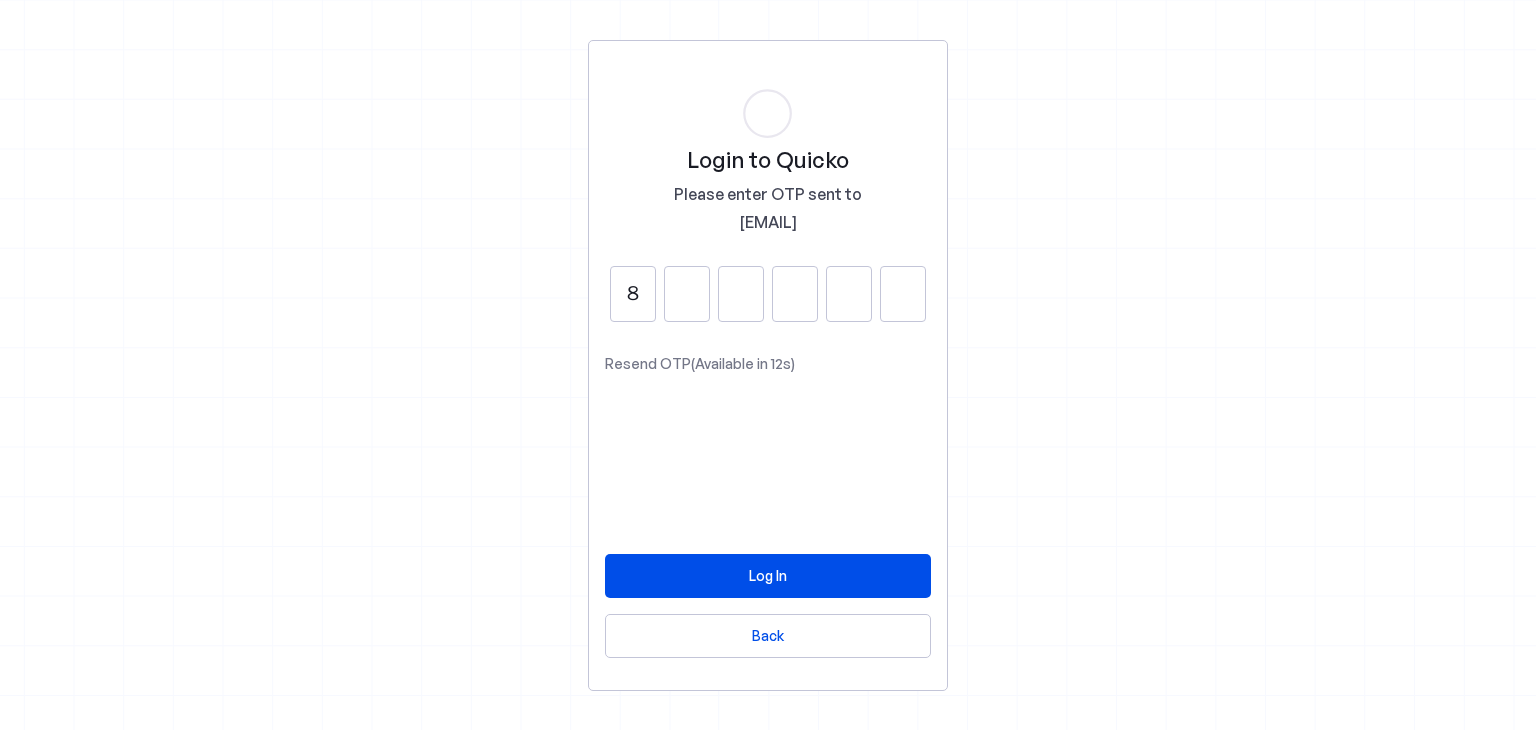 type on "8" 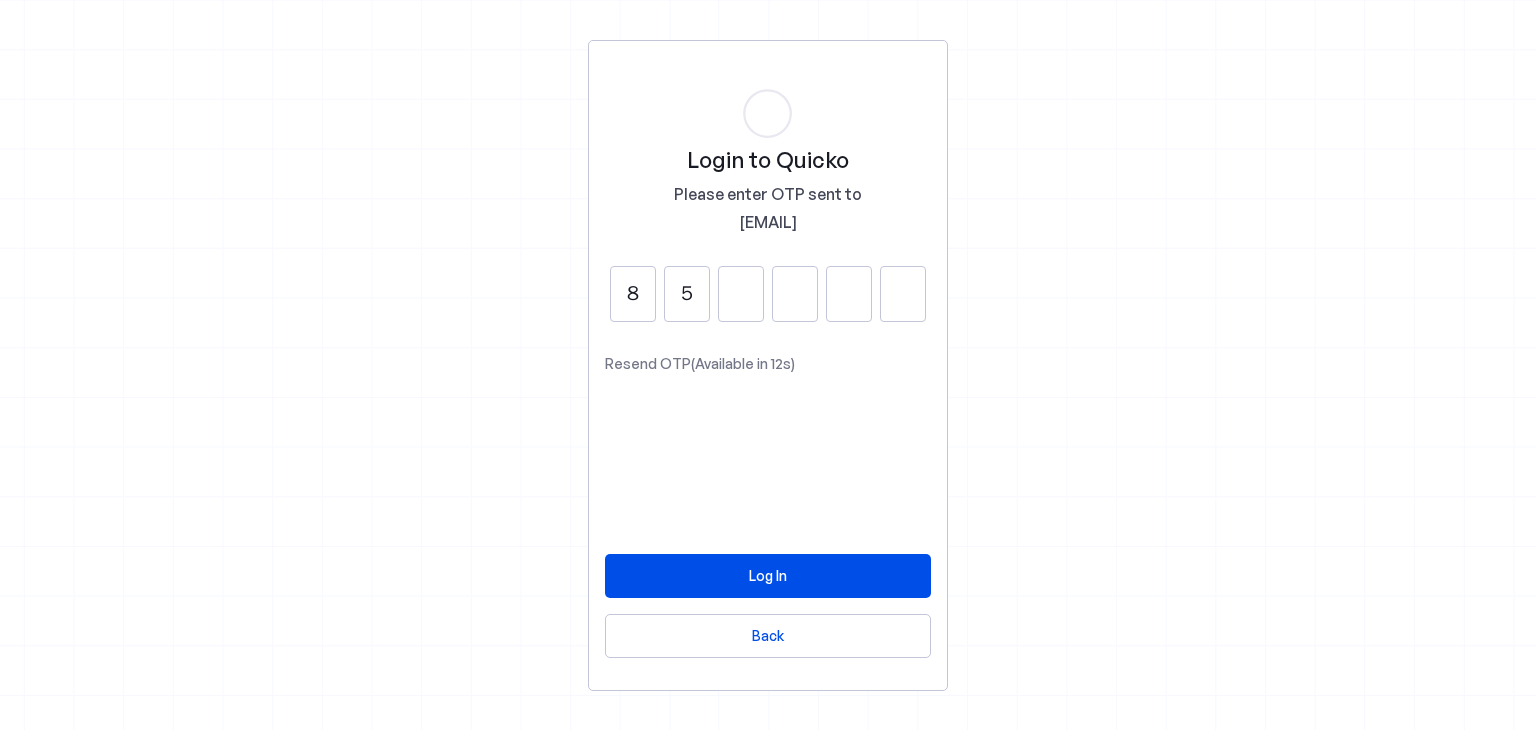 type on "5" 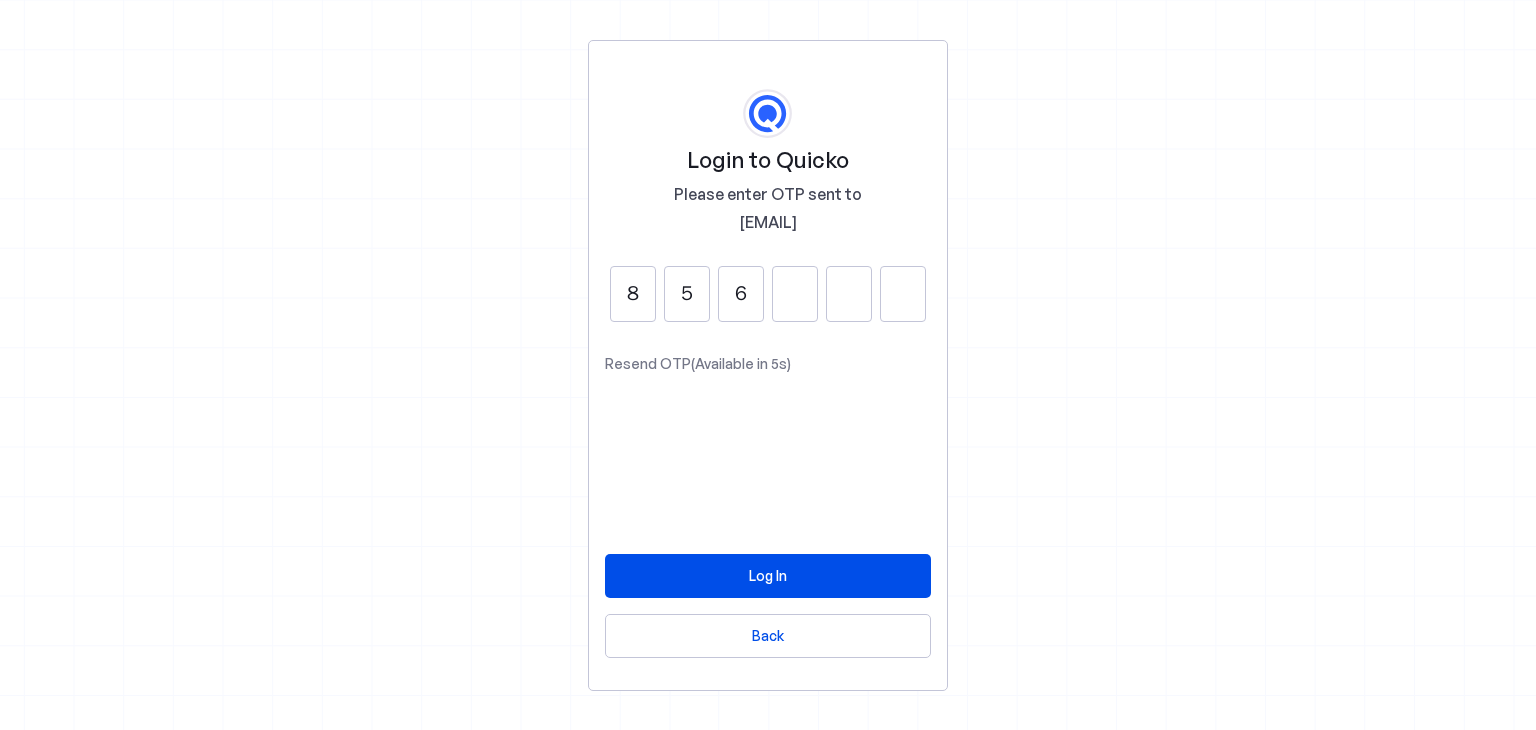 type on "6" 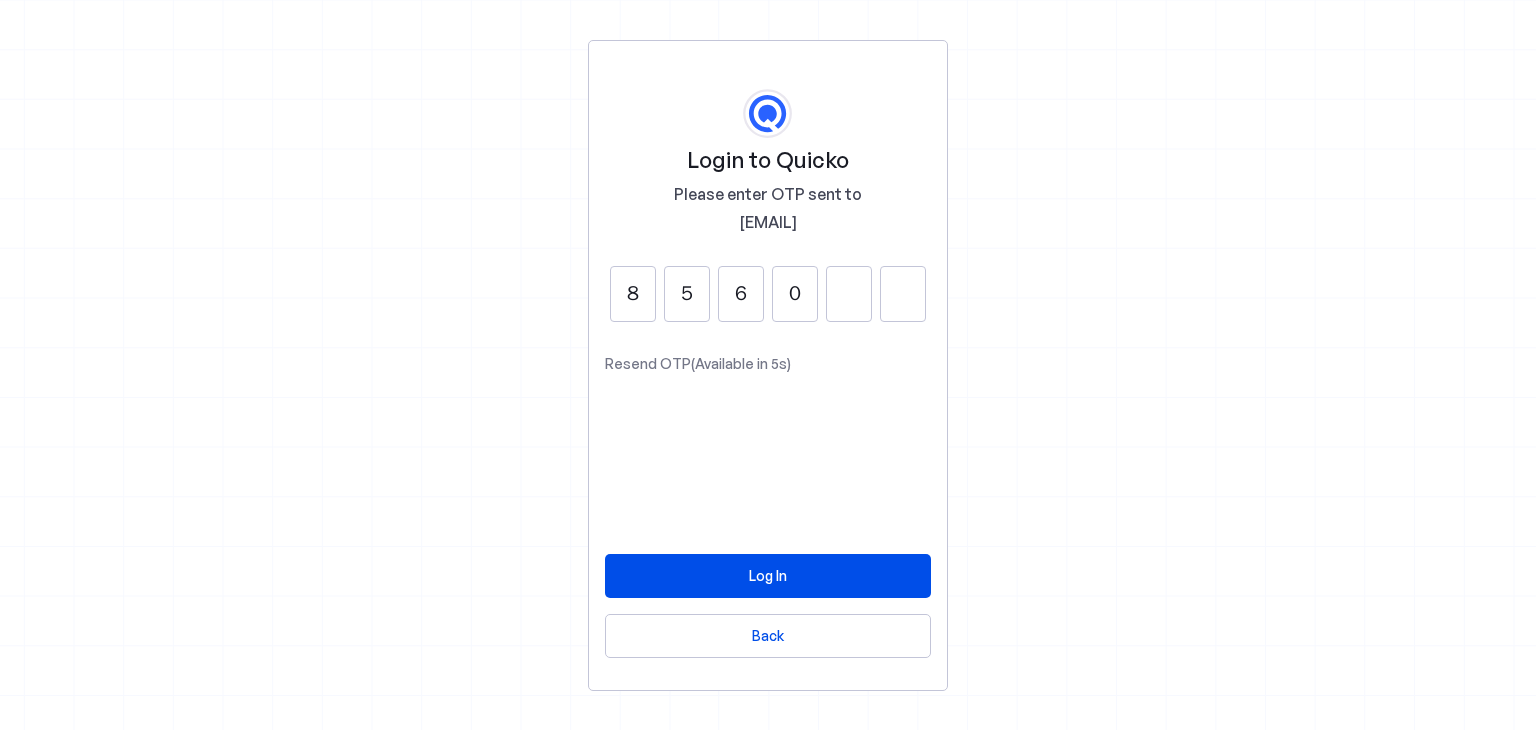 type on "0" 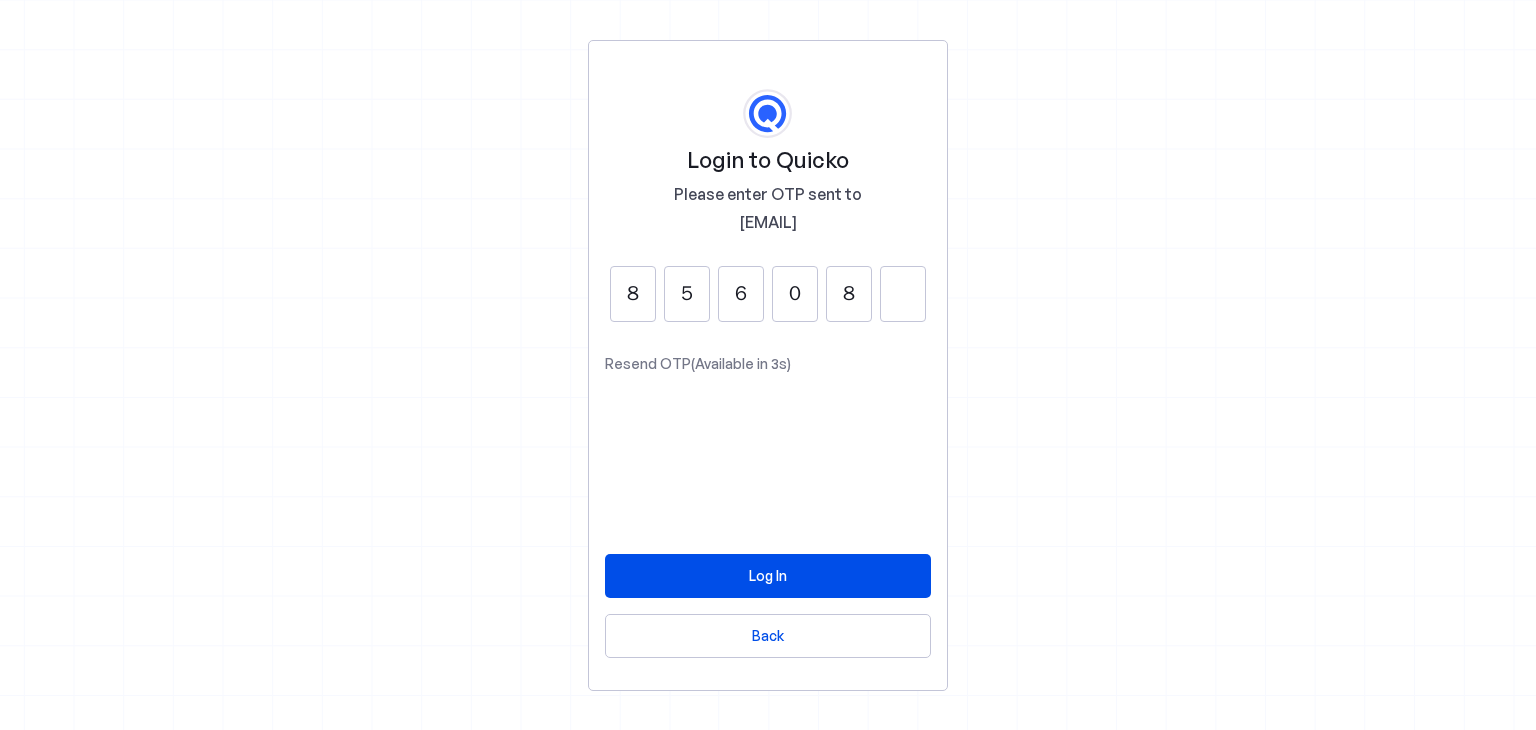 type on "8" 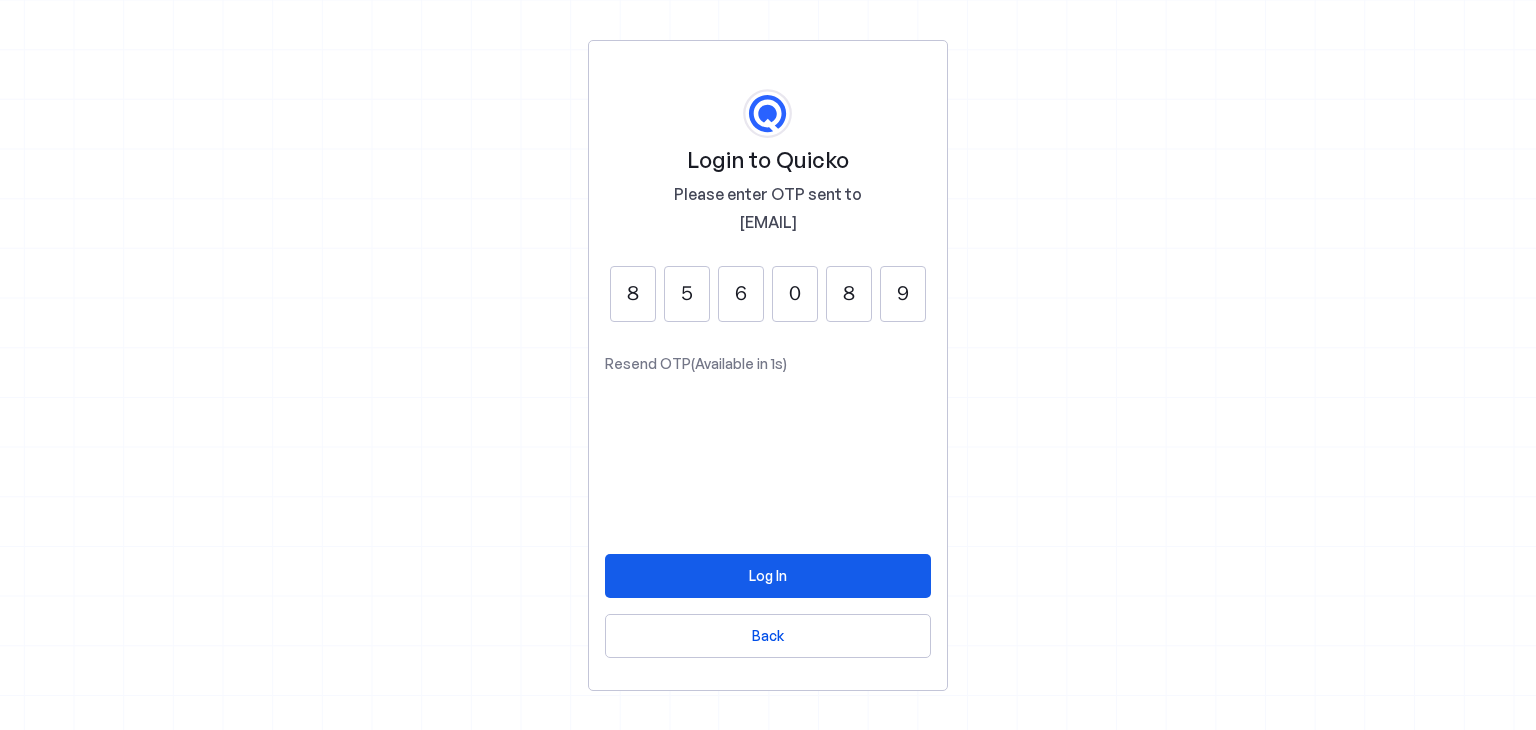 type on "9" 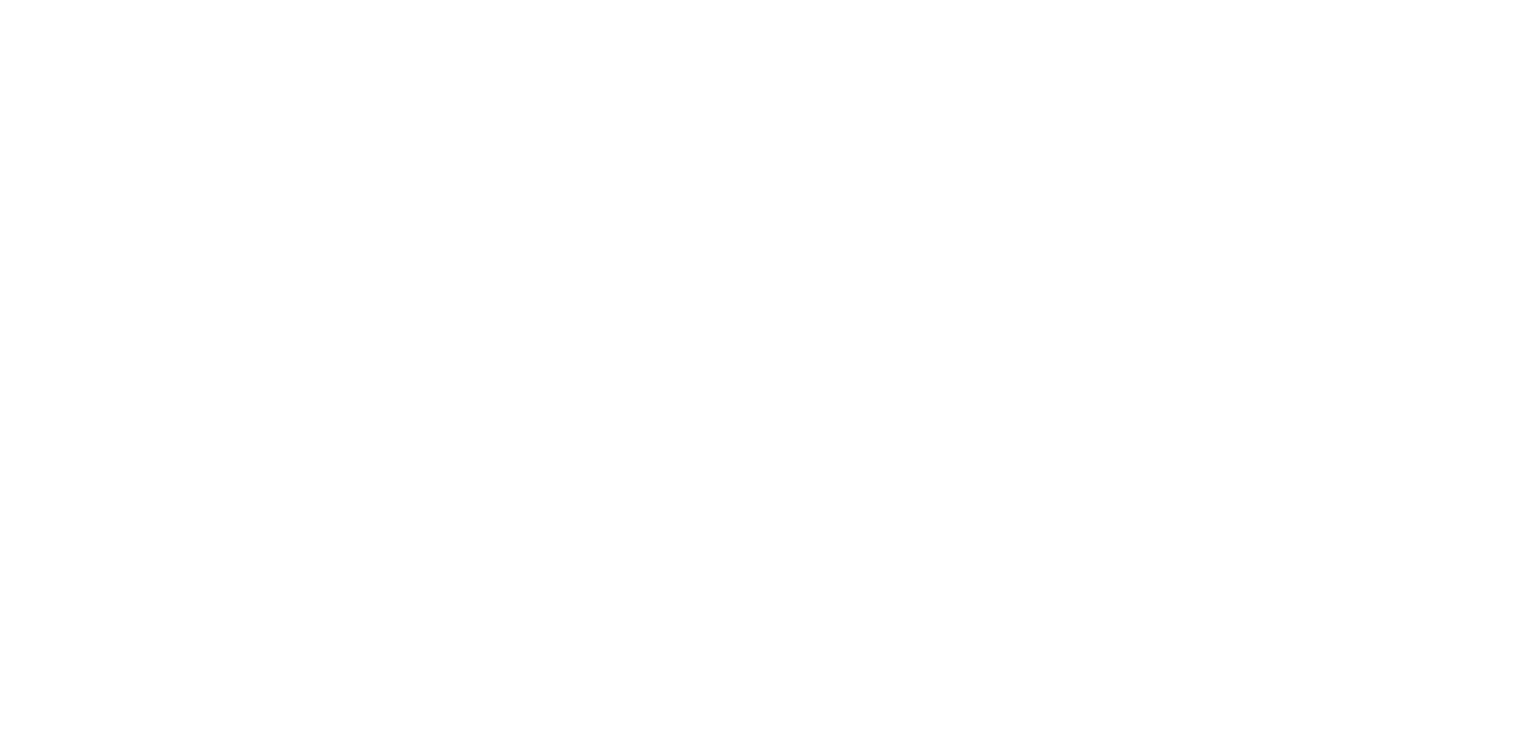 scroll, scrollTop: 0, scrollLeft: 0, axis: both 